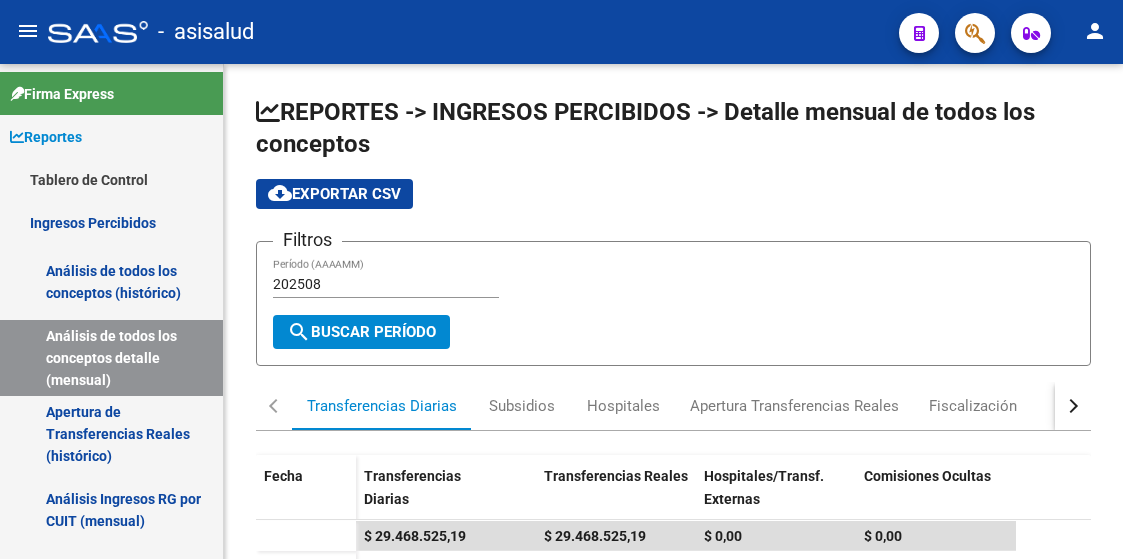 scroll, scrollTop: 0, scrollLeft: 0, axis: both 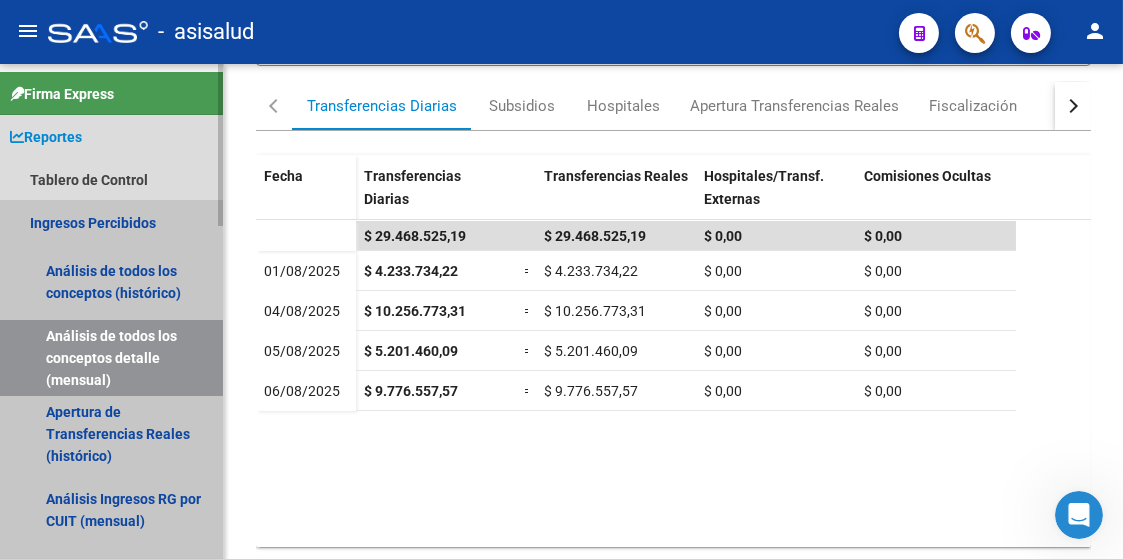 click on "Ingresos Percibidos" at bounding box center (111, 222) 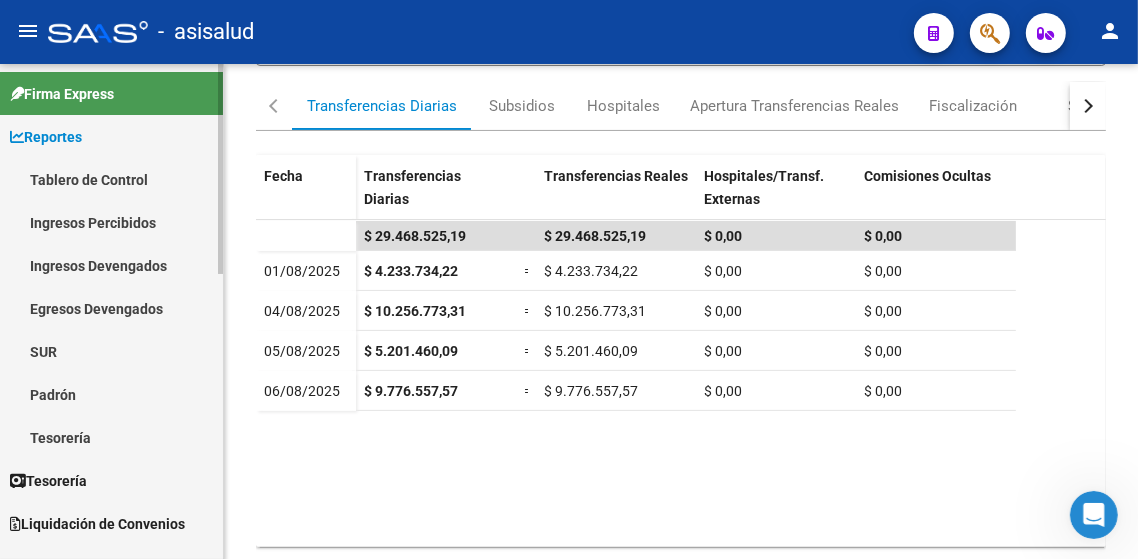 click on "Ingresos Devengados" at bounding box center (111, 265) 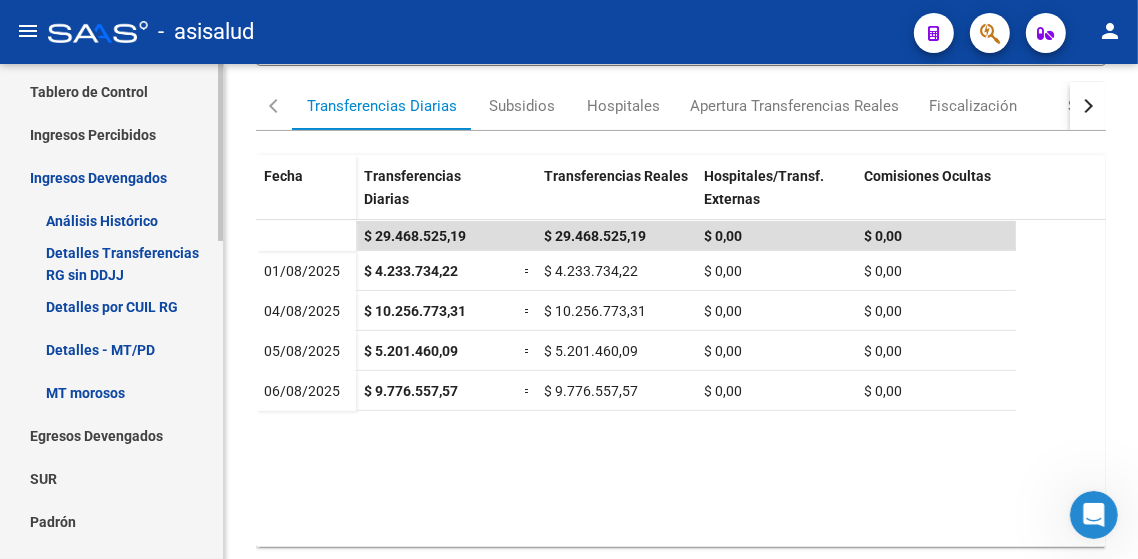 scroll, scrollTop: 90, scrollLeft: 0, axis: vertical 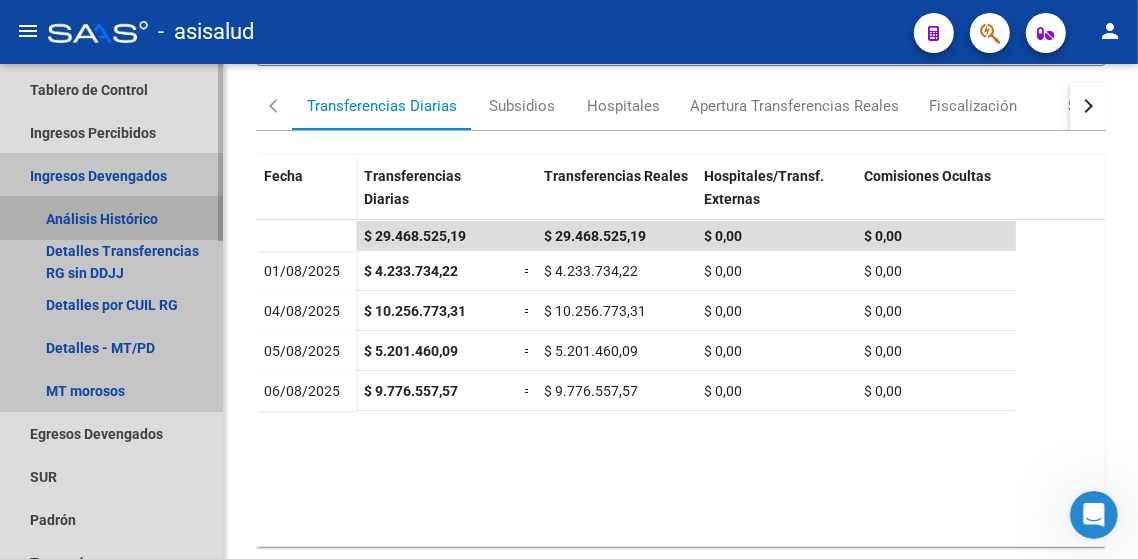 click on "Análisis Histórico" at bounding box center [111, 218] 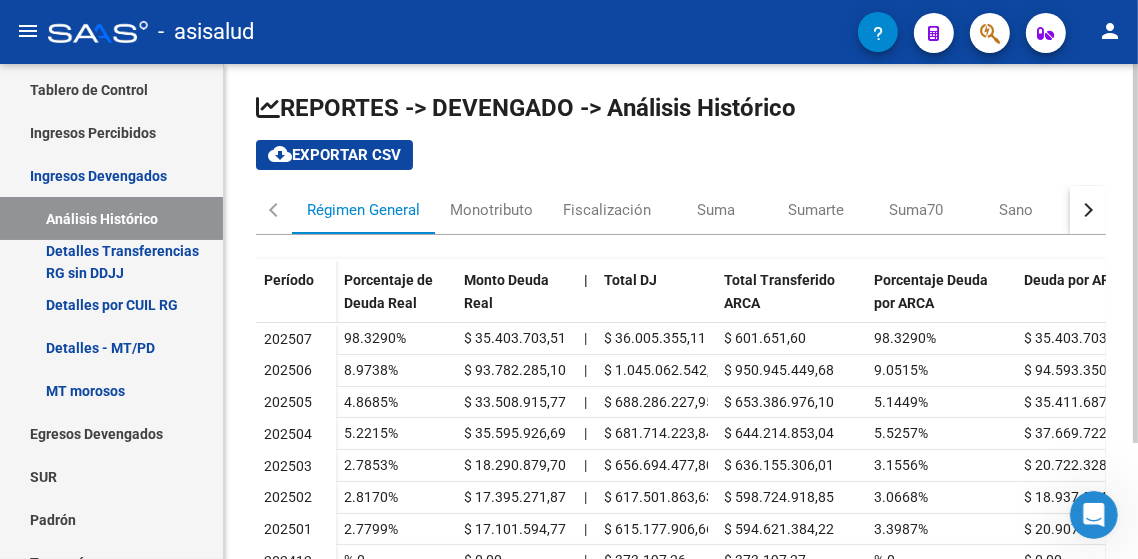 scroll, scrollTop: 3, scrollLeft: 0, axis: vertical 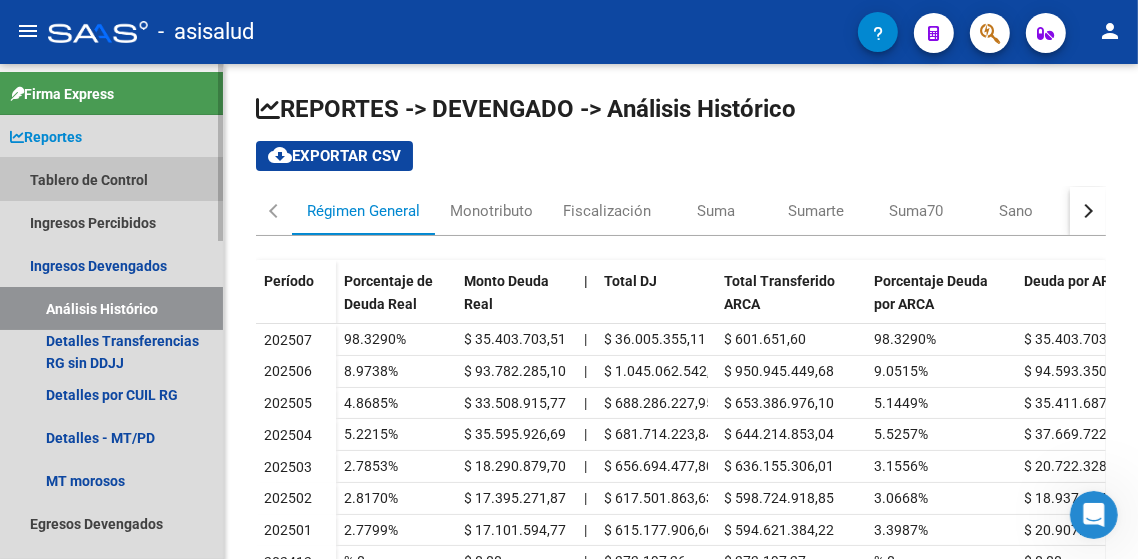 click on "Tablero de Control" at bounding box center [111, 179] 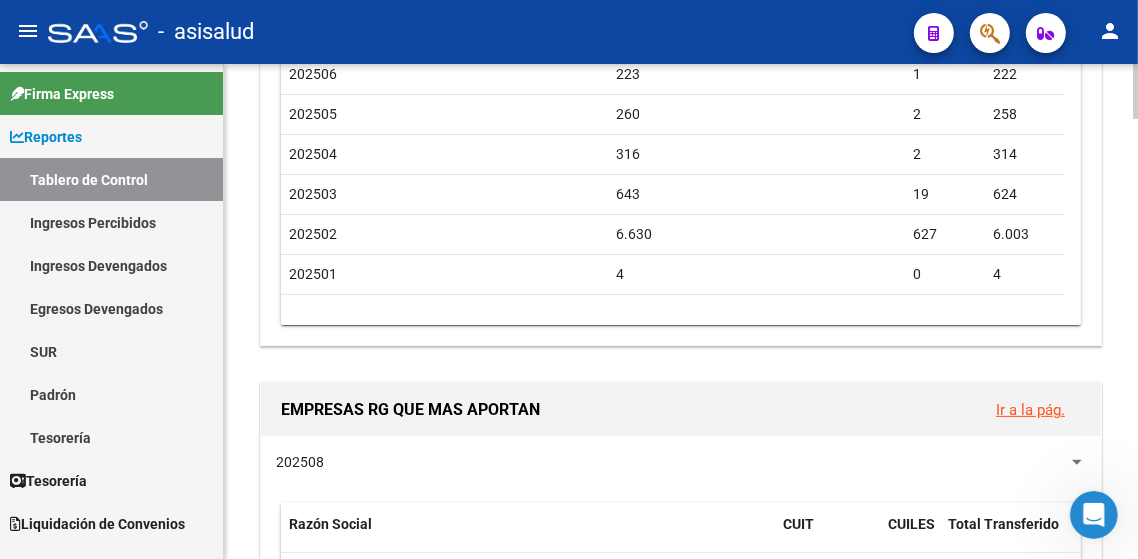 scroll, scrollTop: 307, scrollLeft: 0, axis: vertical 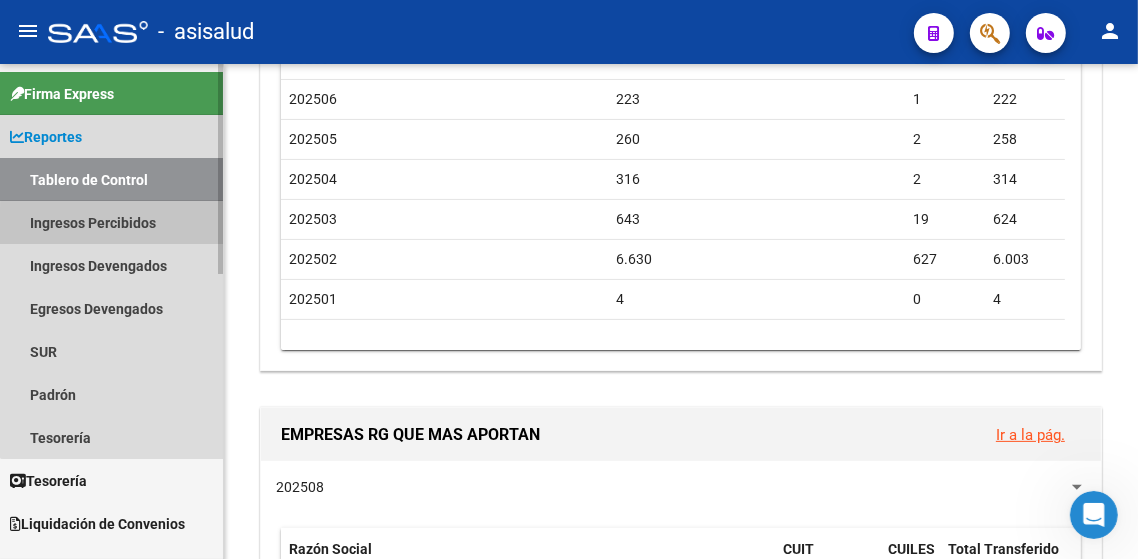 click on "Ingresos Percibidos" at bounding box center [111, 222] 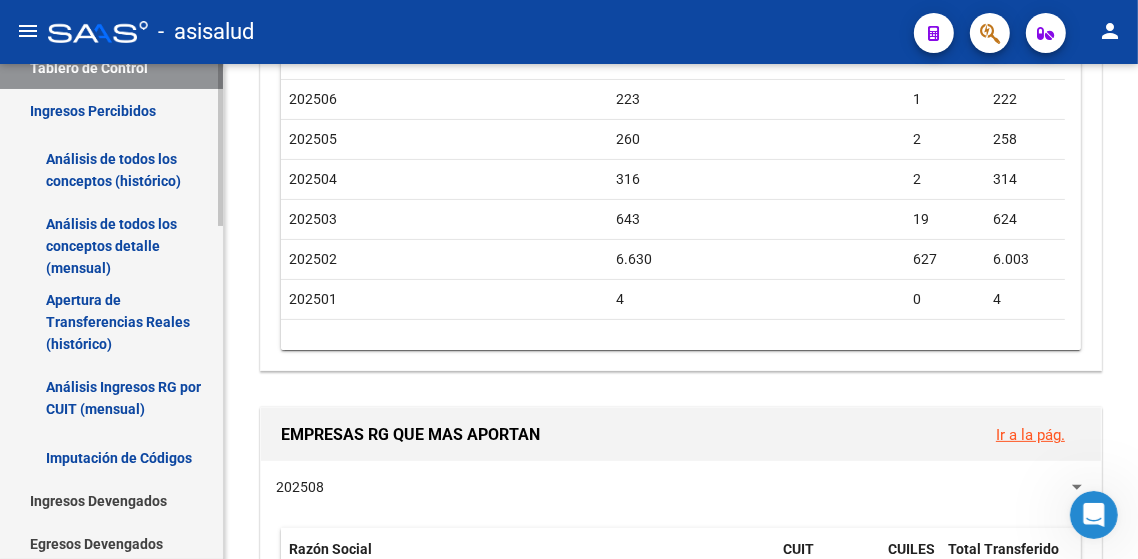 scroll, scrollTop: 108, scrollLeft: 0, axis: vertical 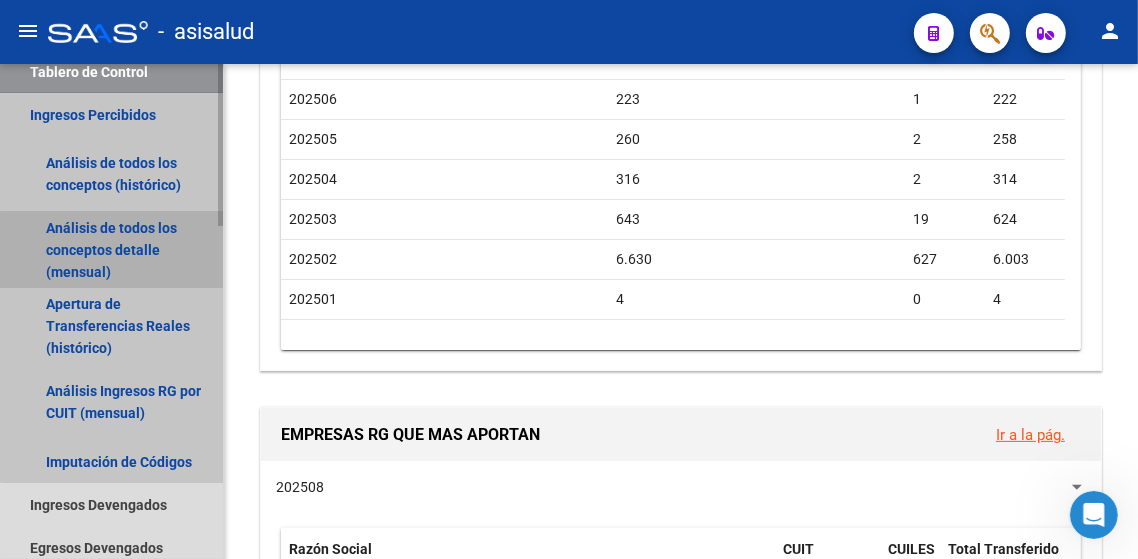 click on "Análisis de todos los conceptos detalle (mensual)" at bounding box center [111, 250] 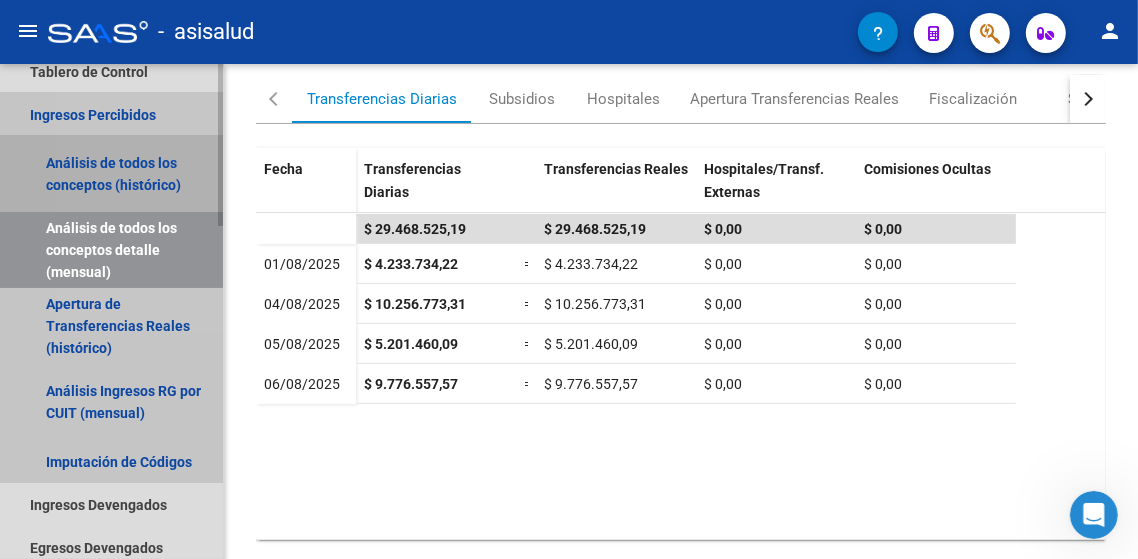 click on "Análisis de todos los conceptos (histórico)" at bounding box center (111, 174) 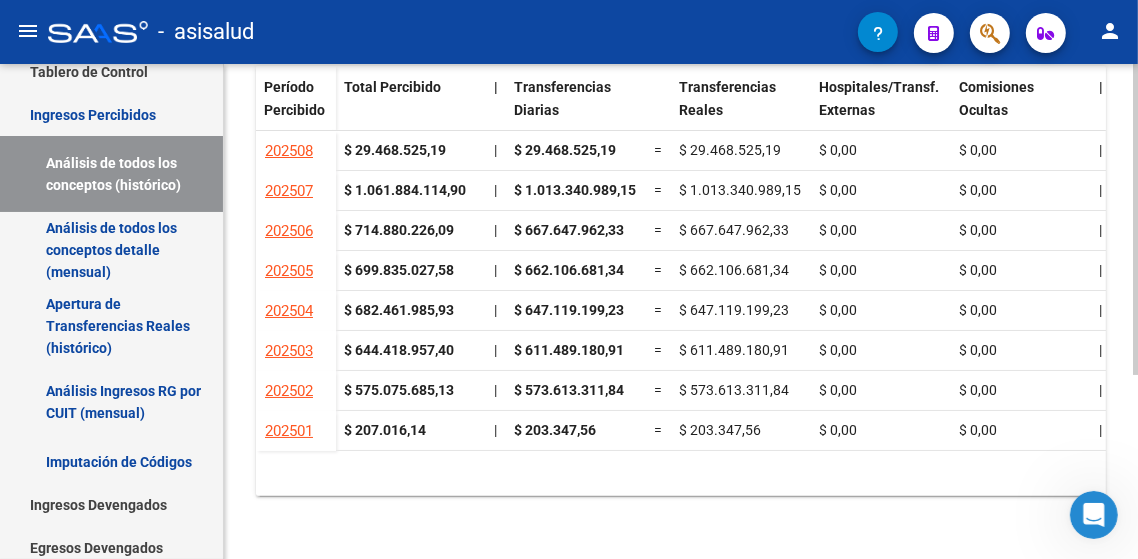 scroll, scrollTop: 292, scrollLeft: 0, axis: vertical 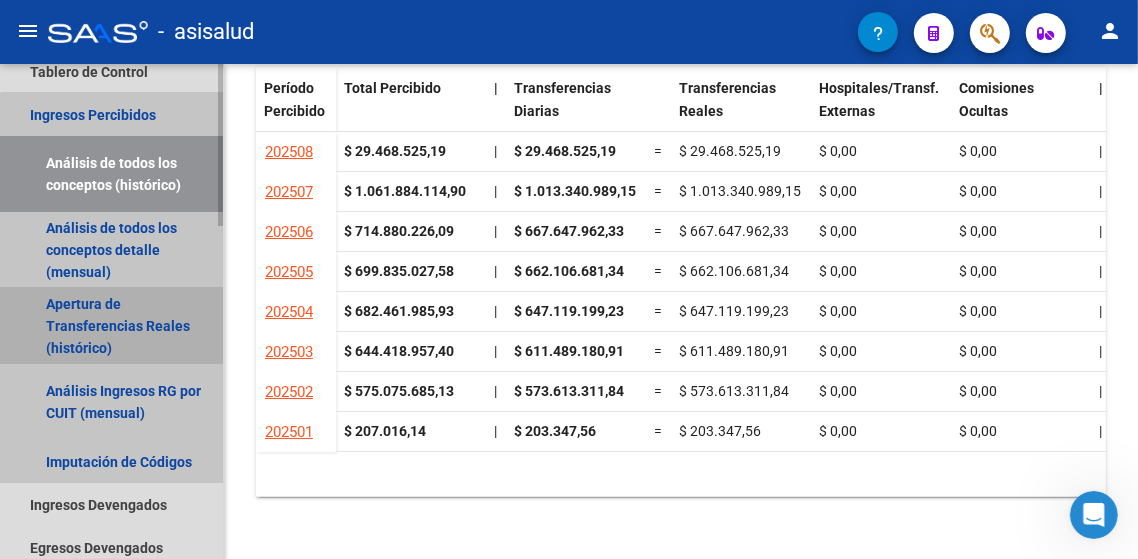 click on "Apertura de Transferencias Reales (histórico)" at bounding box center (111, 326) 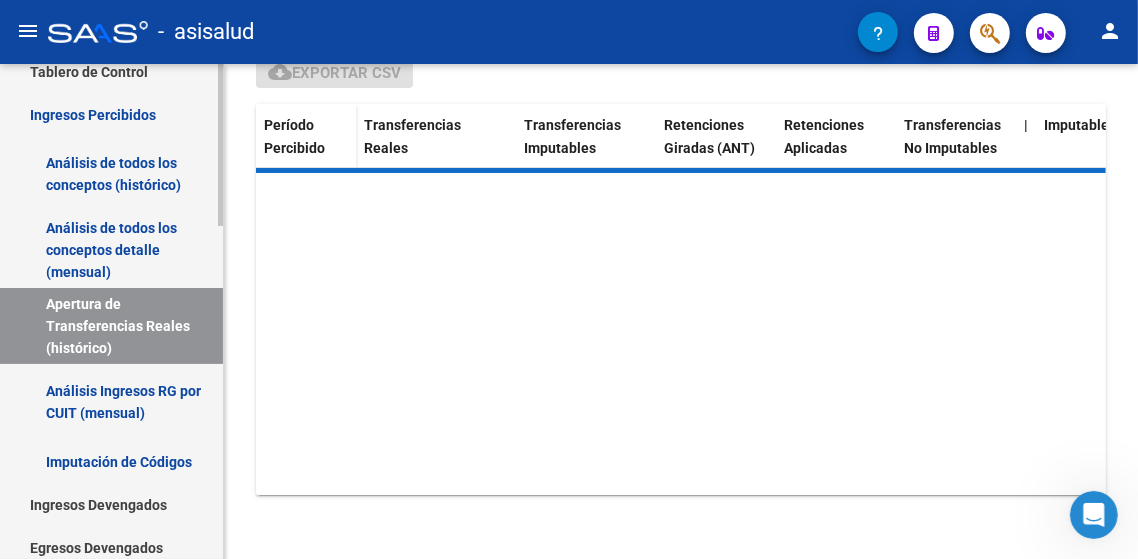 scroll, scrollTop: 0, scrollLeft: 0, axis: both 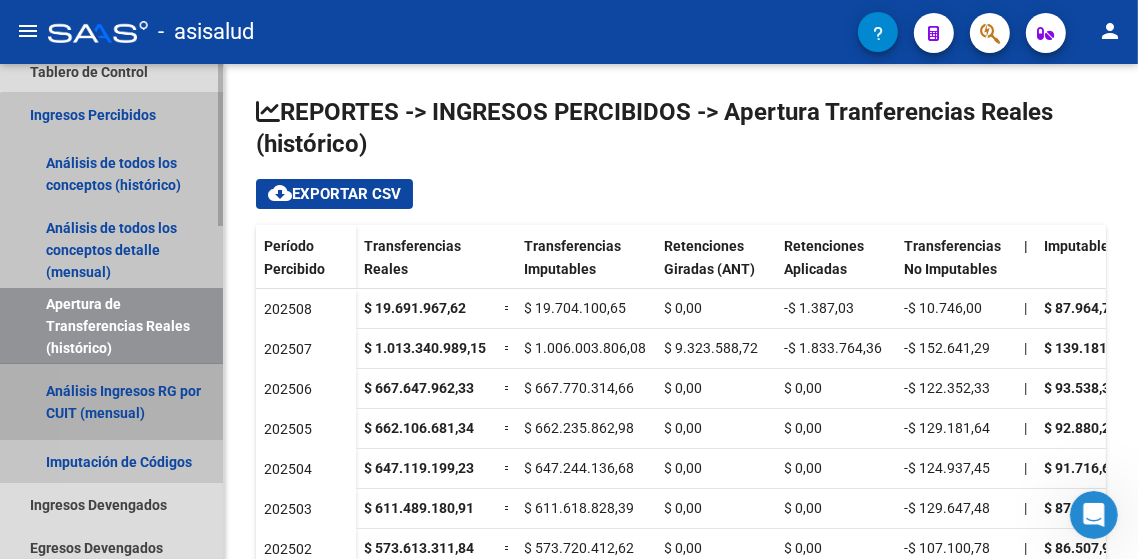 click on "Análisis Ingresos RG por CUIT (mensual)" at bounding box center (111, 402) 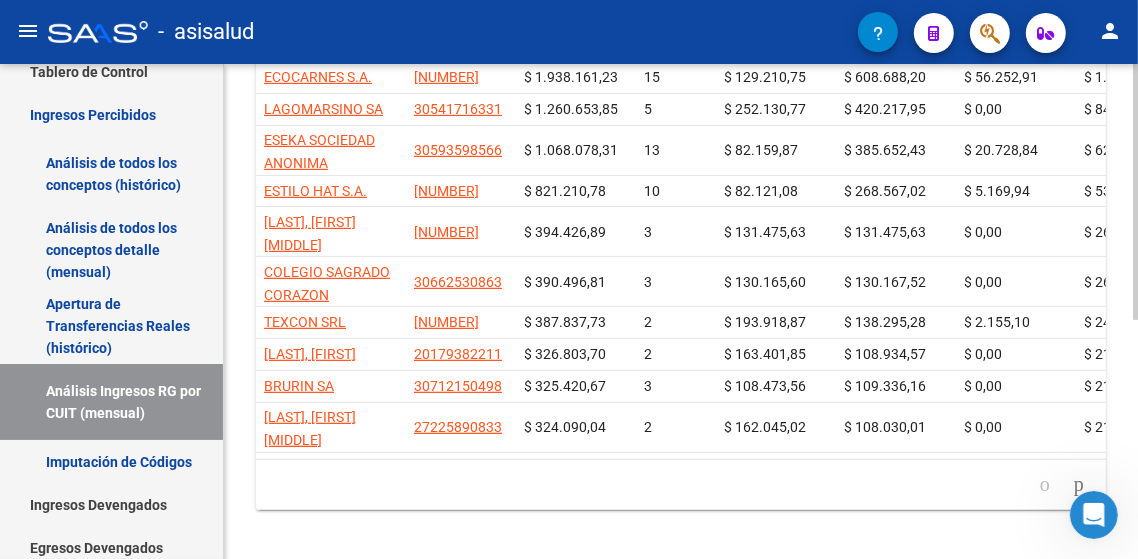 scroll, scrollTop: 420, scrollLeft: 0, axis: vertical 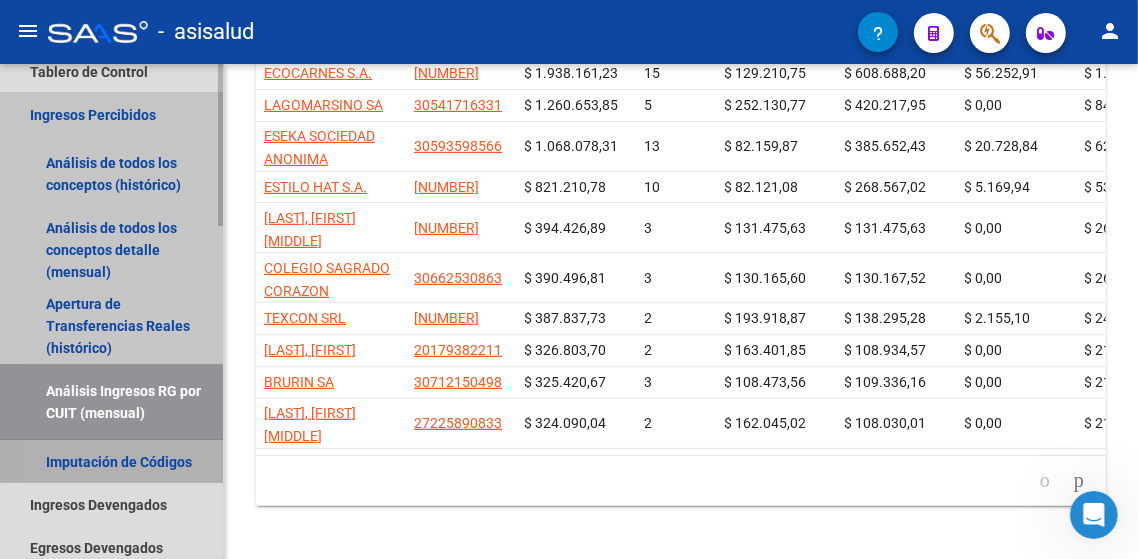 click on "Imputación de Códigos" at bounding box center [111, 461] 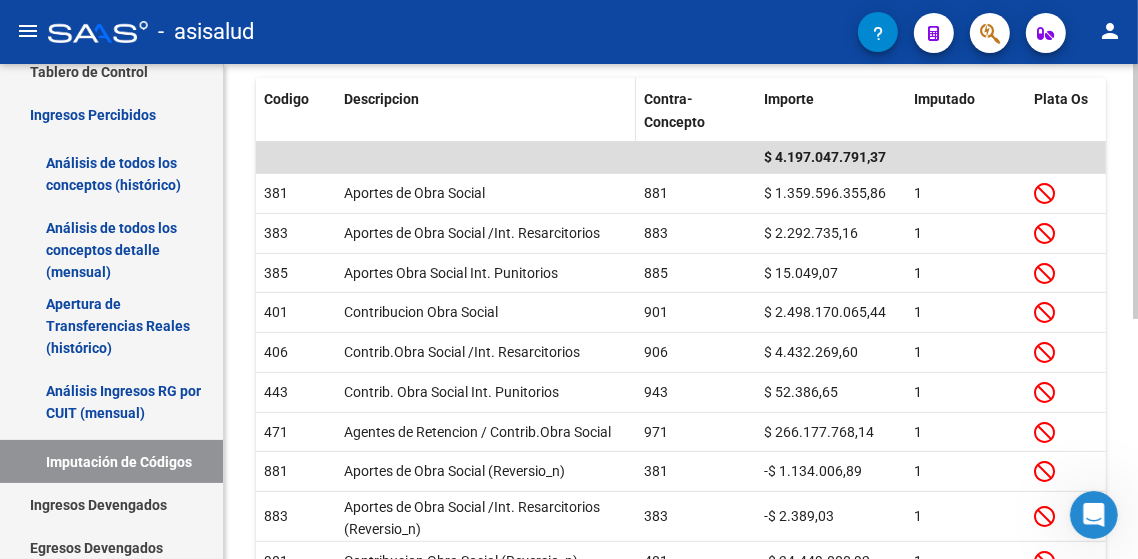 scroll, scrollTop: 296, scrollLeft: 0, axis: vertical 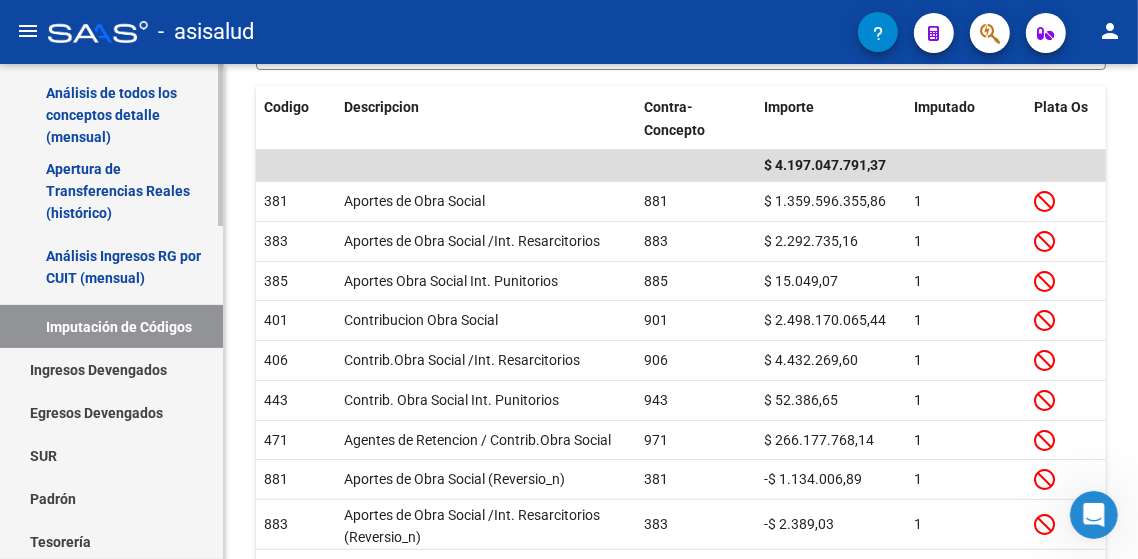 click on "Ingresos Devengados" at bounding box center (111, 369) 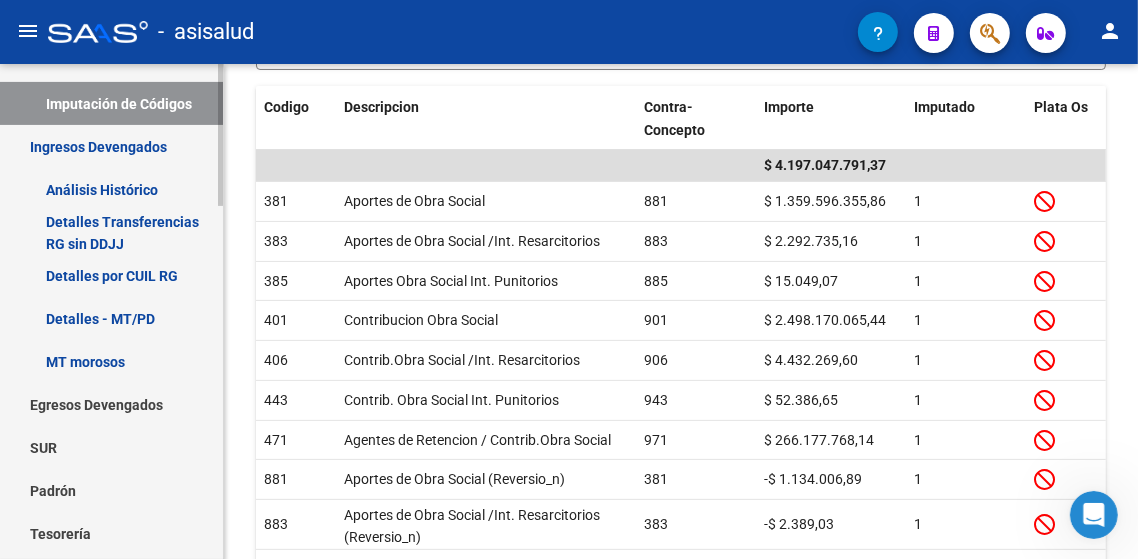 scroll, scrollTop: 470, scrollLeft: 0, axis: vertical 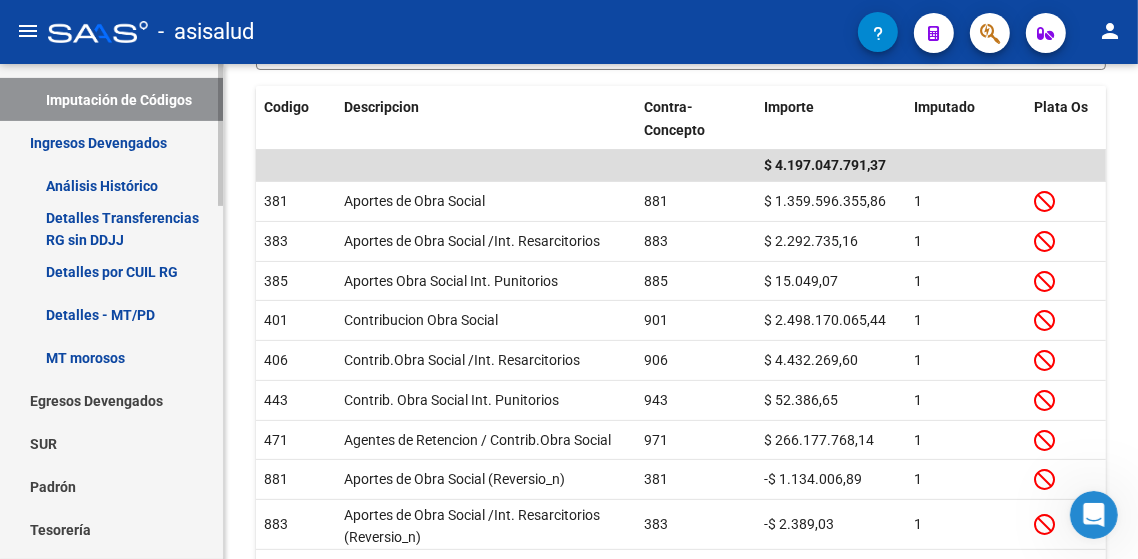 click on "Análisis Histórico" at bounding box center [111, 185] 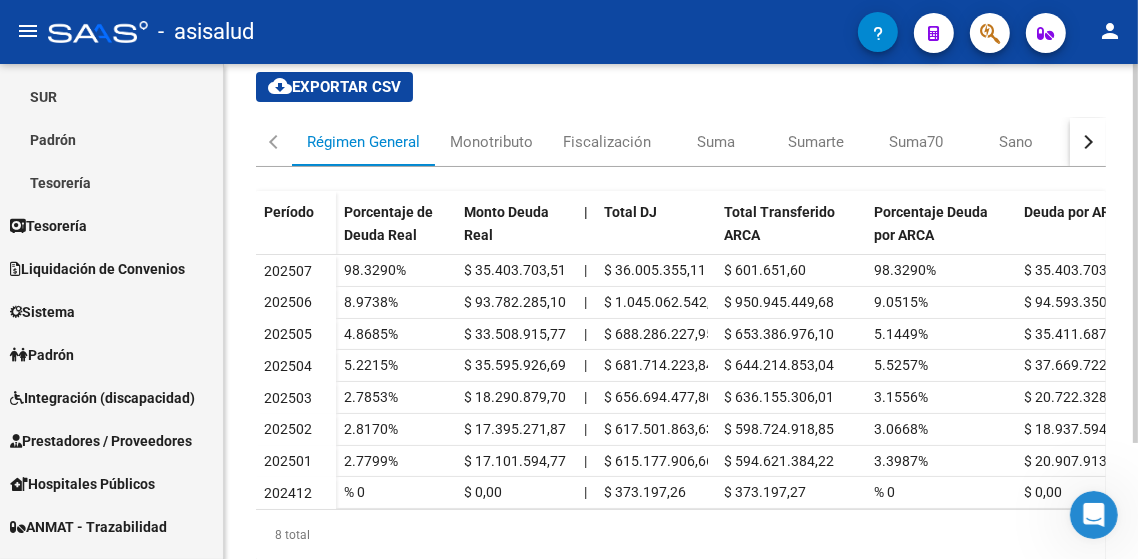 scroll, scrollTop: 73, scrollLeft: 0, axis: vertical 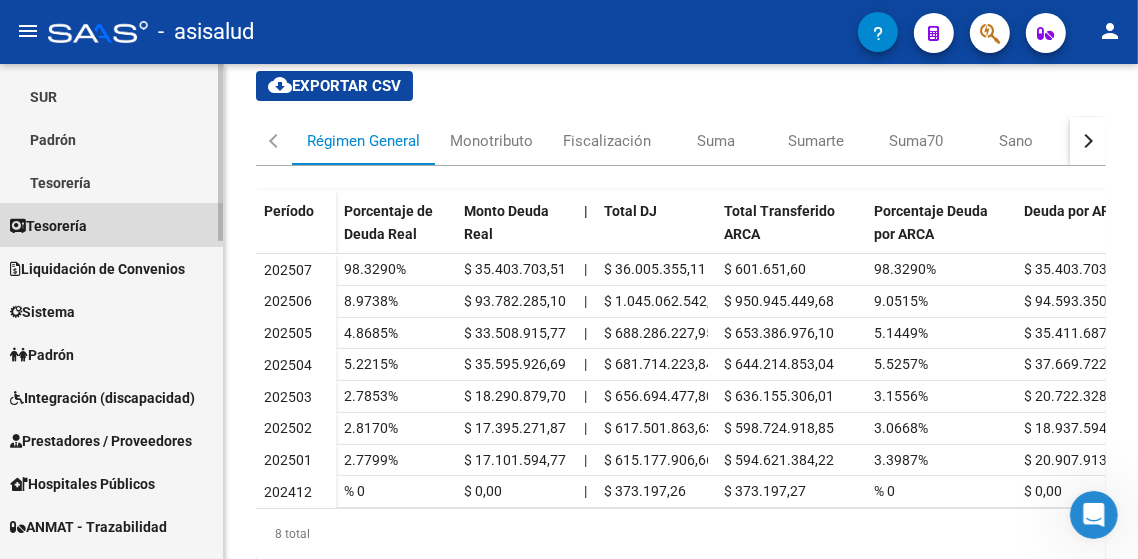 click on "Tesorería" at bounding box center [48, 226] 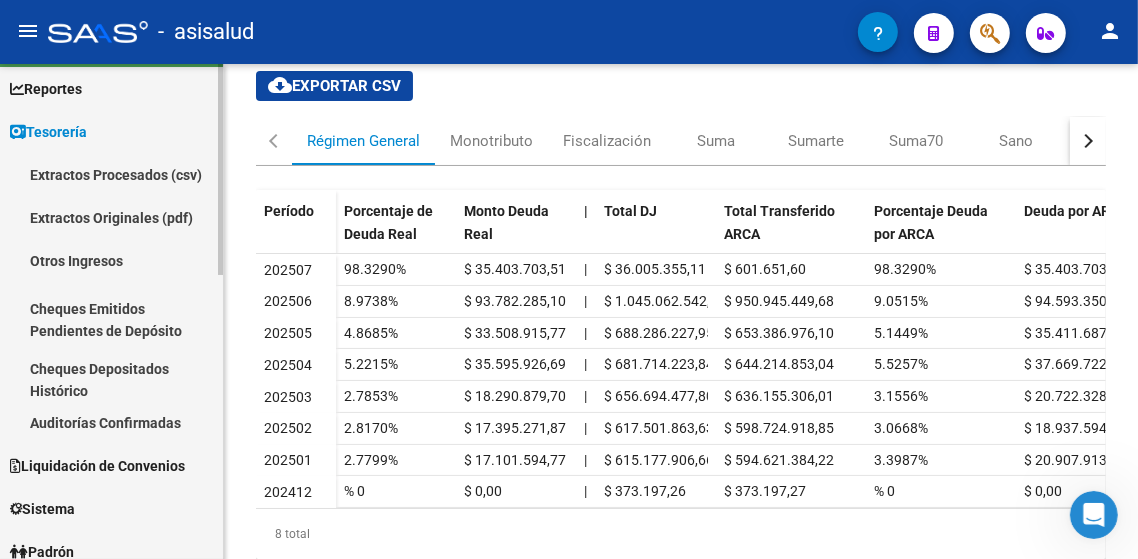 scroll, scrollTop: 47, scrollLeft: 0, axis: vertical 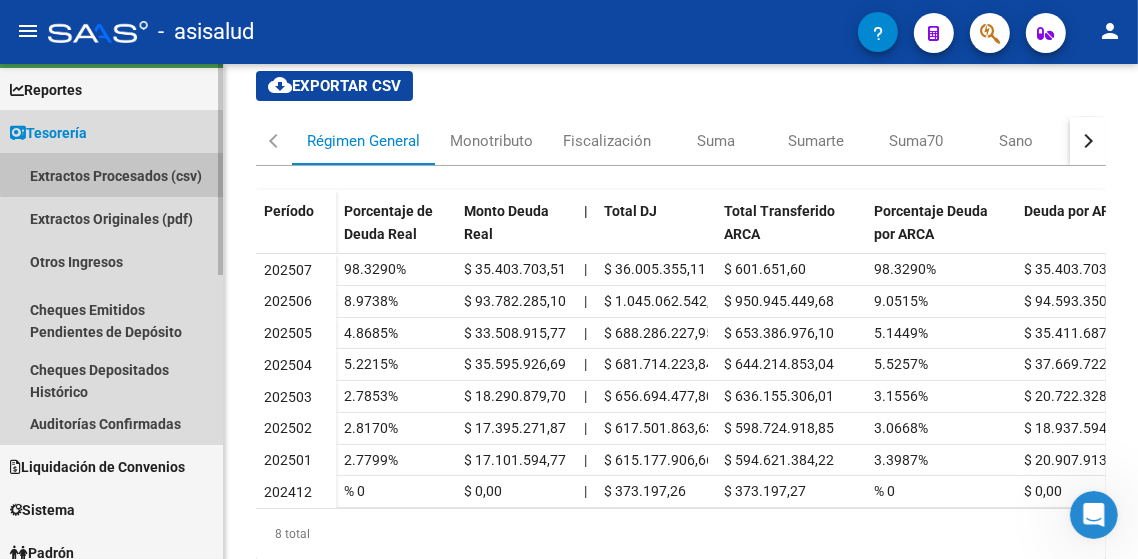 click on "Extractos Procesados (csv)" at bounding box center (111, 175) 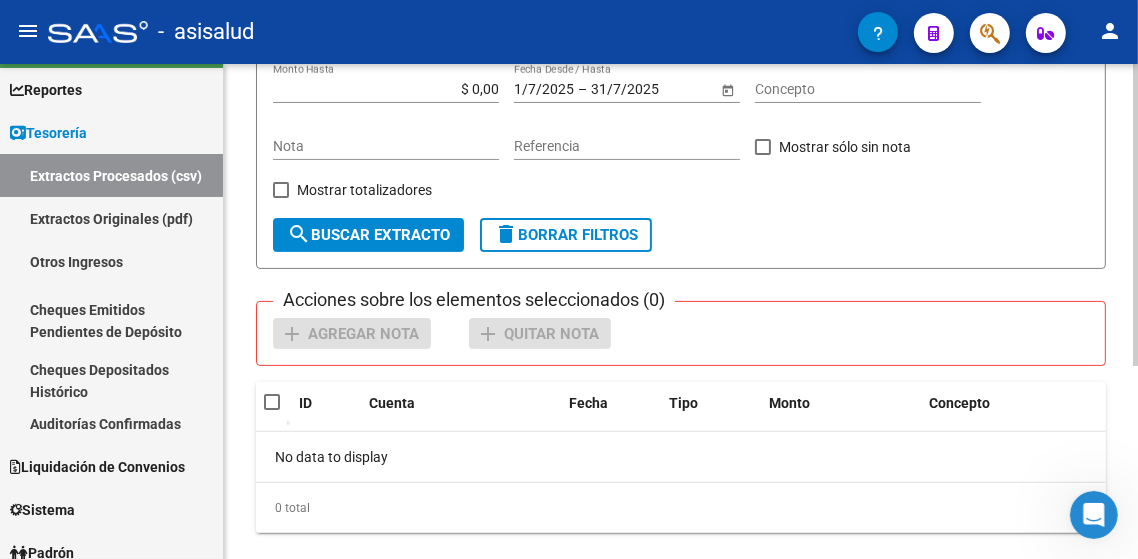 scroll, scrollTop: 279, scrollLeft: 0, axis: vertical 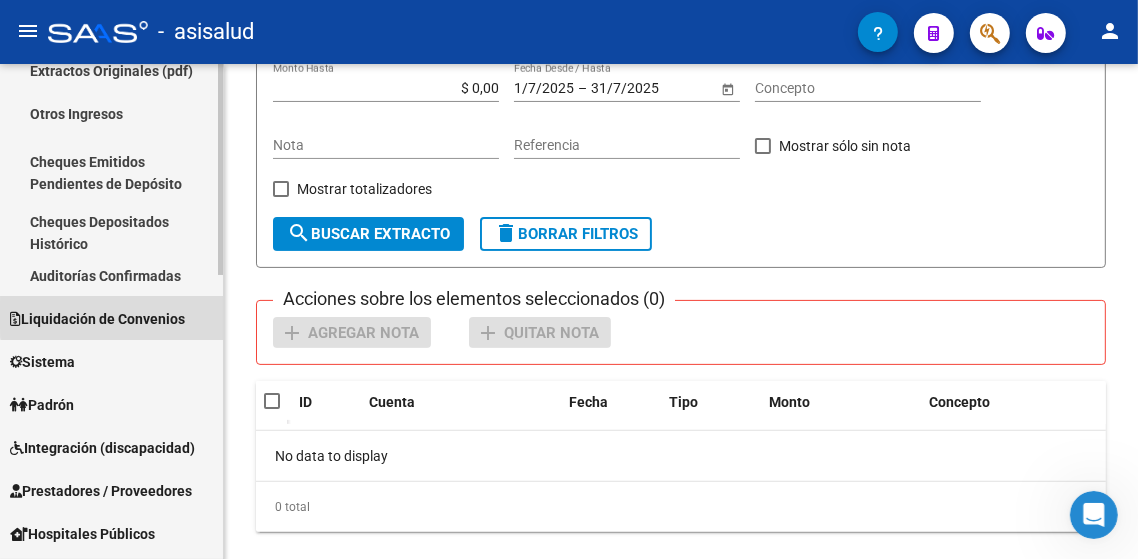 click on "Liquidación de Convenios" at bounding box center [97, 319] 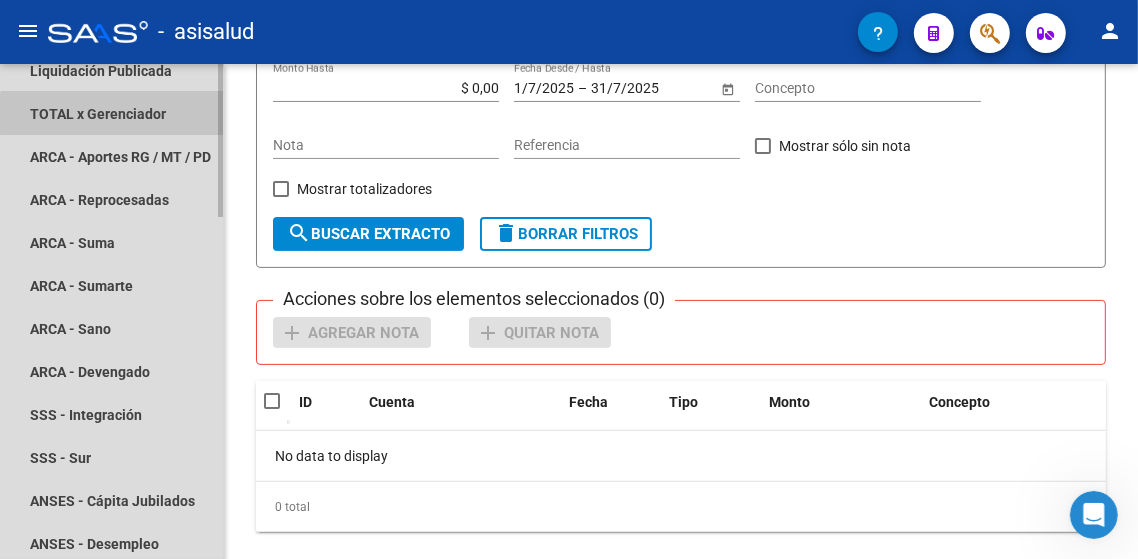 click on "TOTAL x Gerenciador" at bounding box center (111, 113) 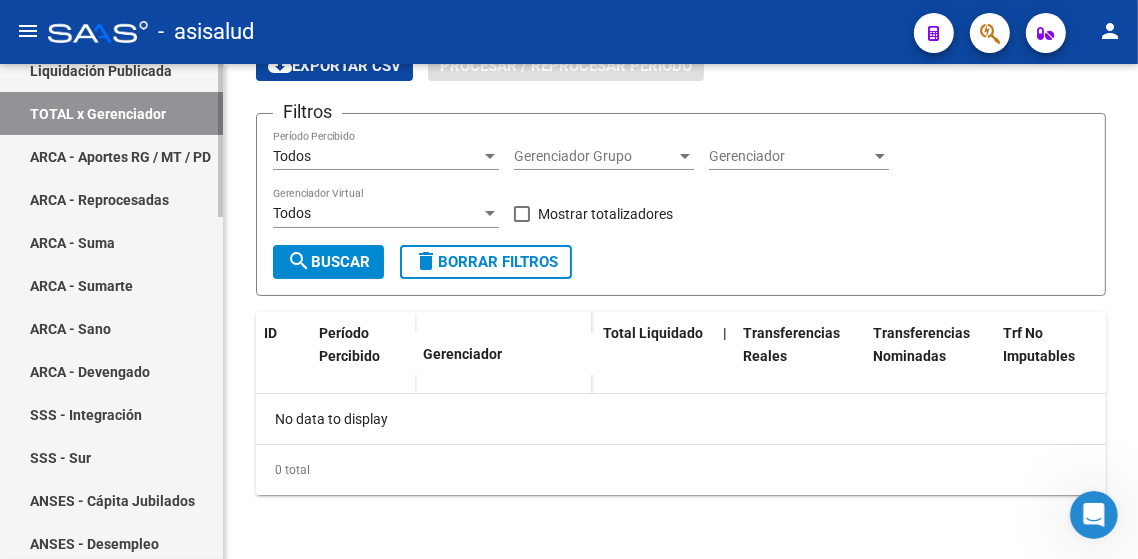 scroll, scrollTop: 0, scrollLeft: 0, axis: both 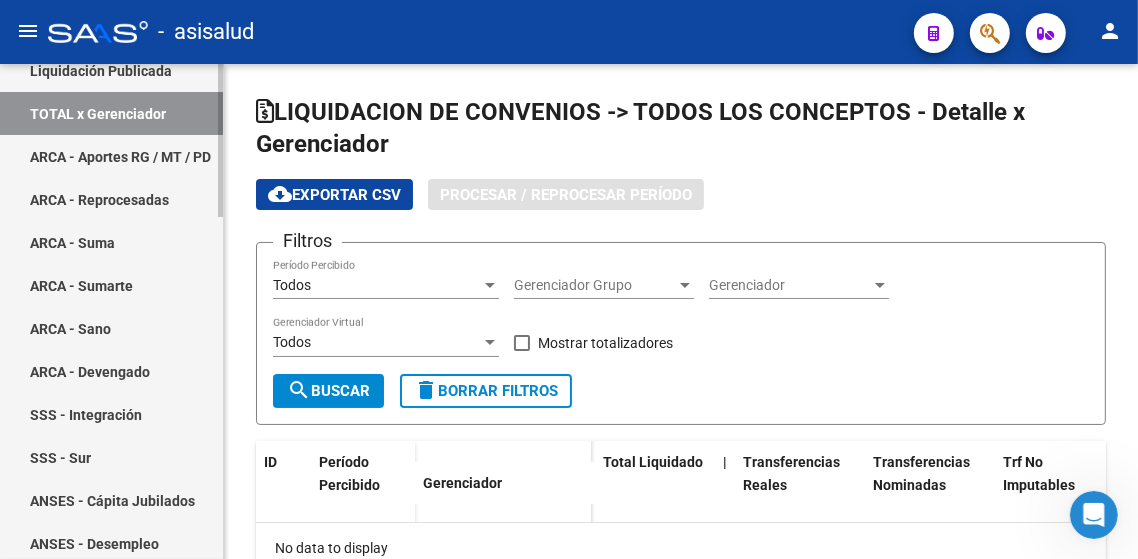 checkbox on "true" 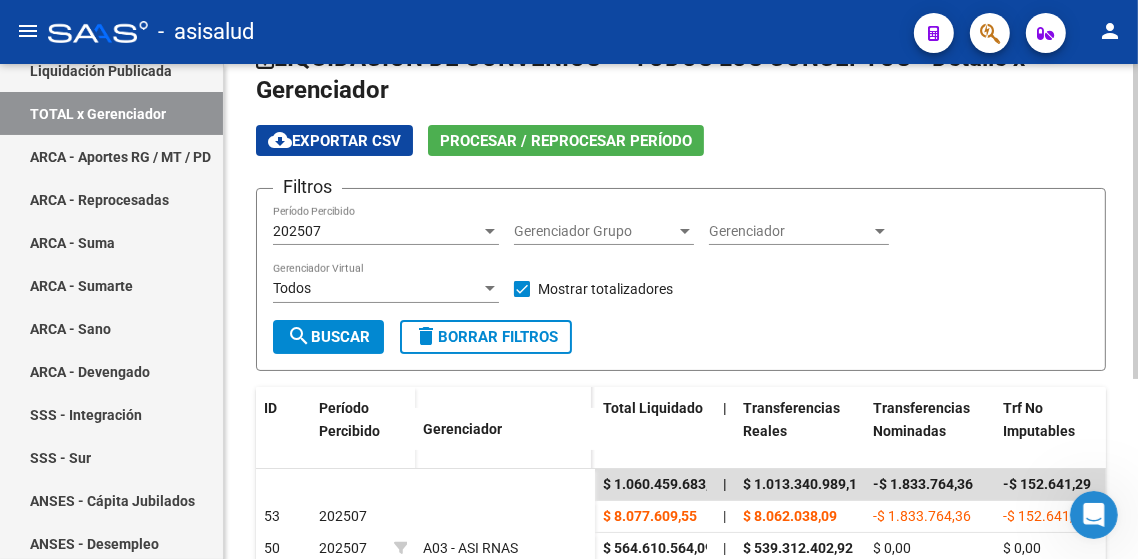 scroll, scrollTop: 56, scrollLeft: 0, axis: vertical 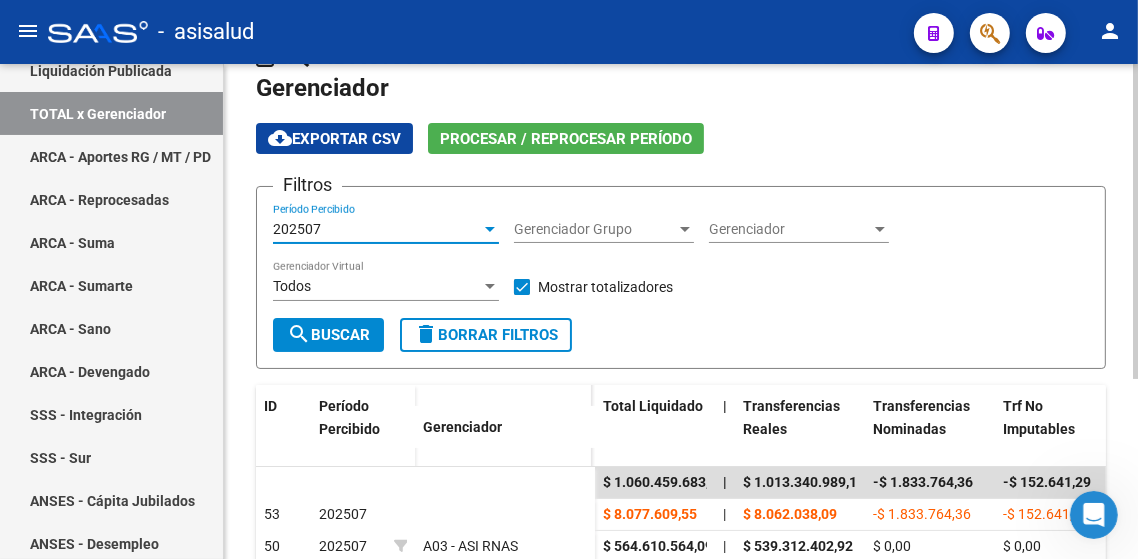 click at bounding box center [490, 229] 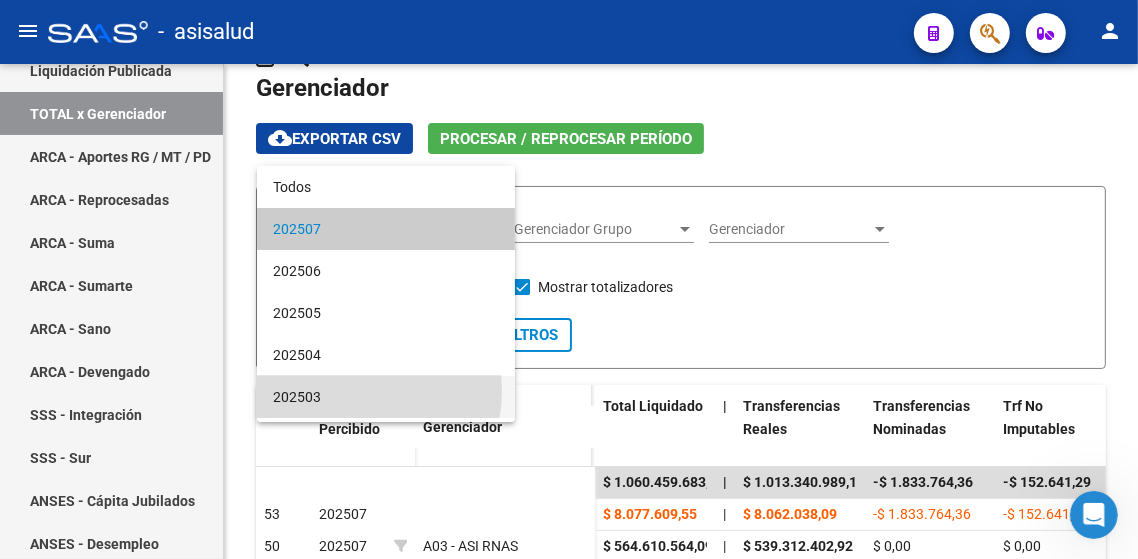 click on "202503" at bounding box center [386, 397] 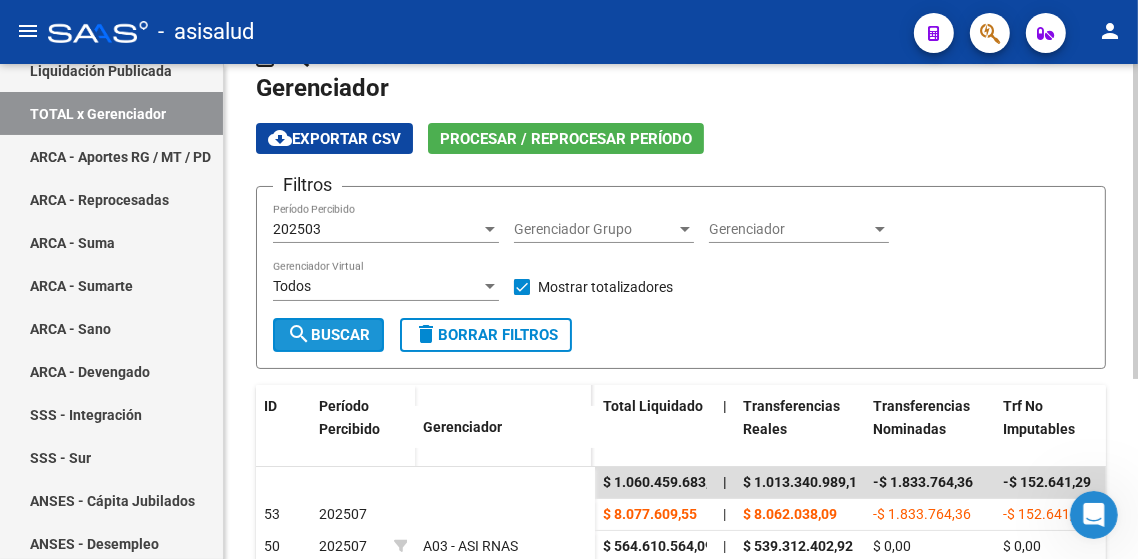 click on "search  Buscar" 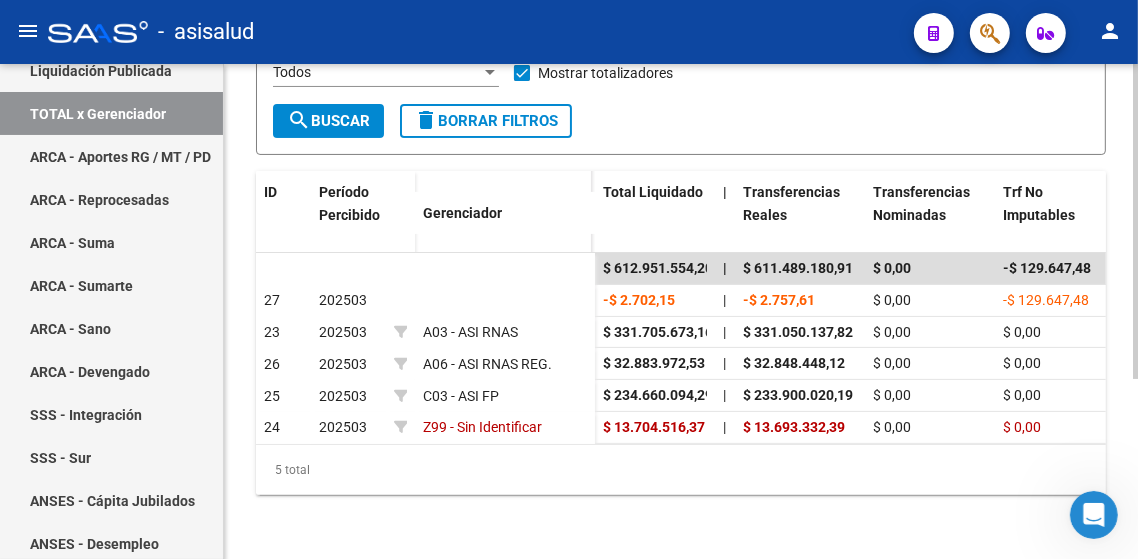scroll, scrollTop: 283, scrollLeft: 0, axis: vertical 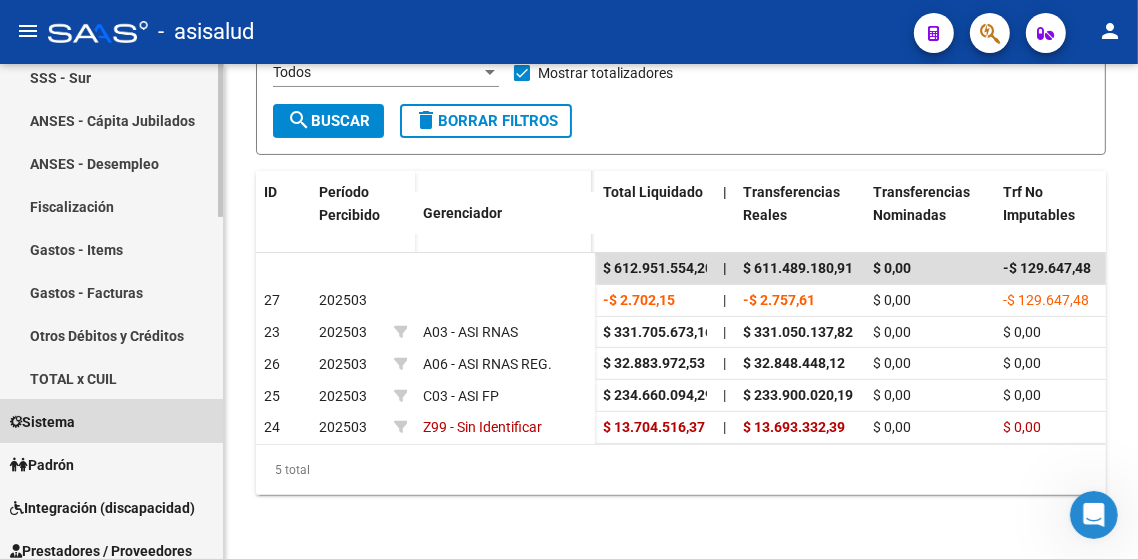 click on "Sistema" at bounding box center (42, 422) 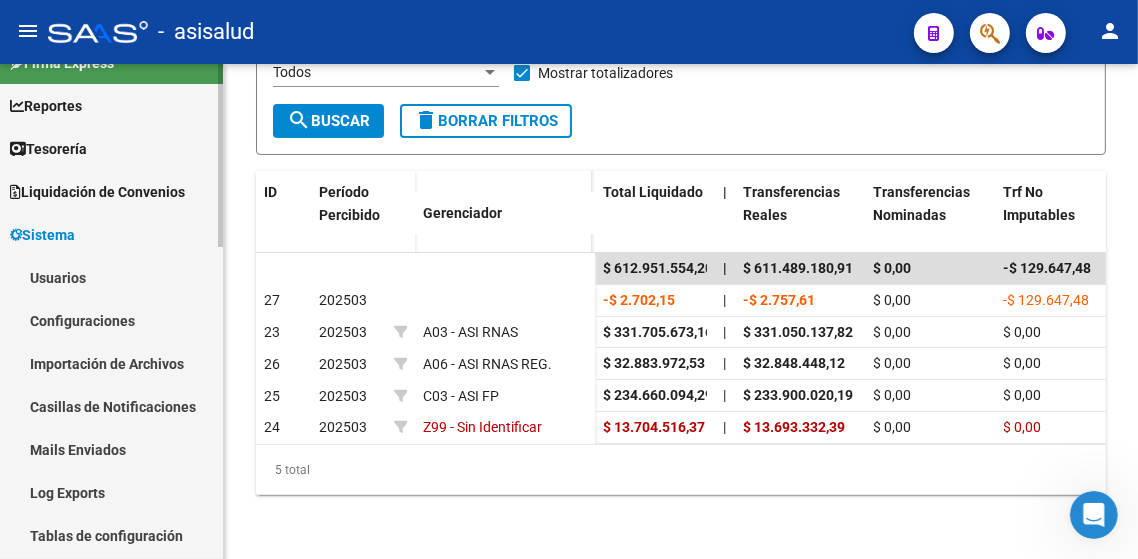 scroll, scrollTop: 0, scrollLeft: 0, axis: both 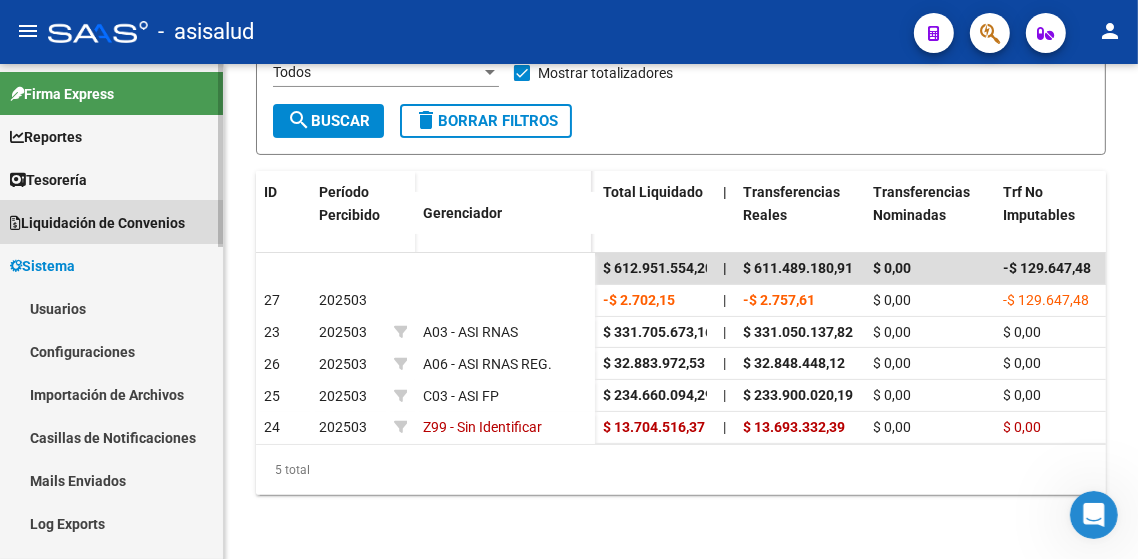 click on "Liquidación de Convenios" at bounding box center (97, 223) 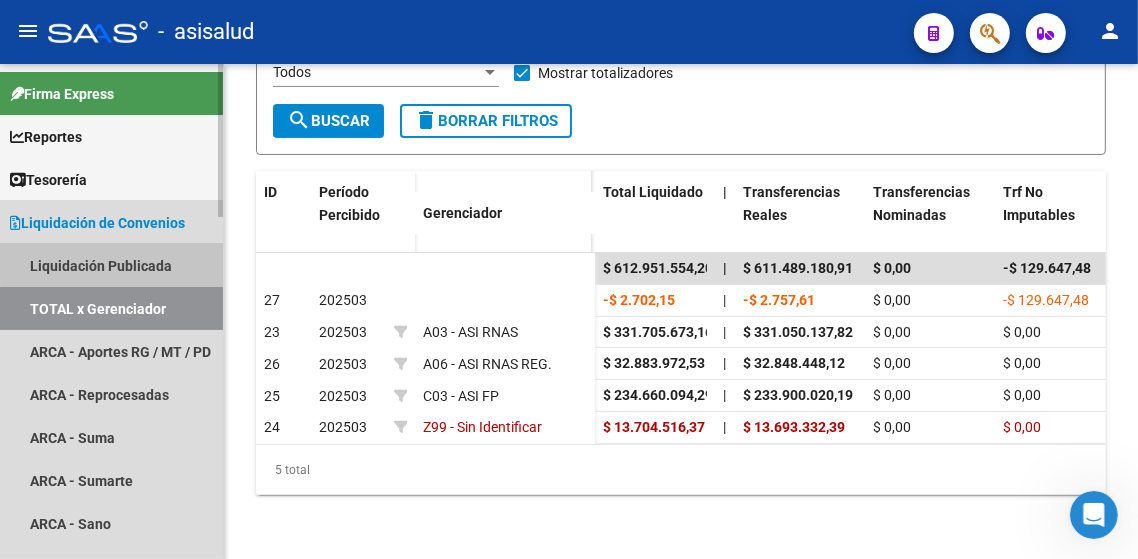 click on "Liquidación Publicada" at bounding box center [111, 265] 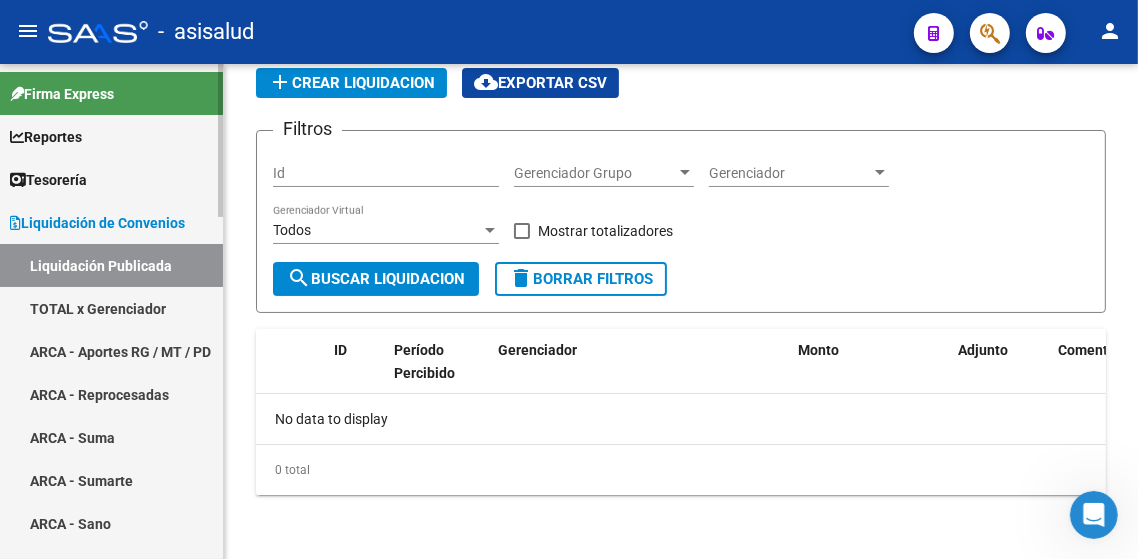 scroll, scrollTop: 0, scrollLeft: 0, axis: both 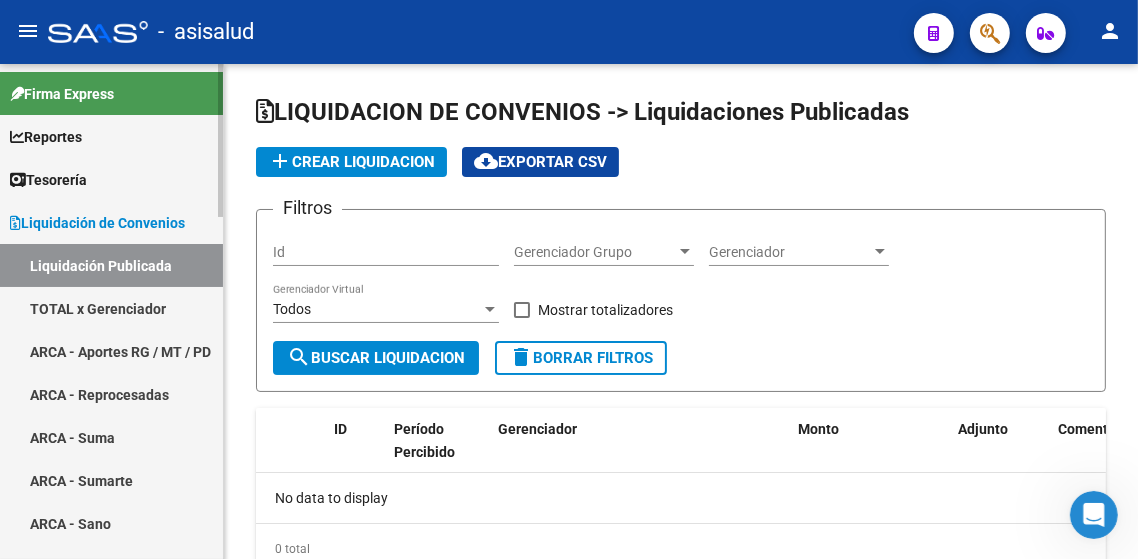 checkbox on "true" 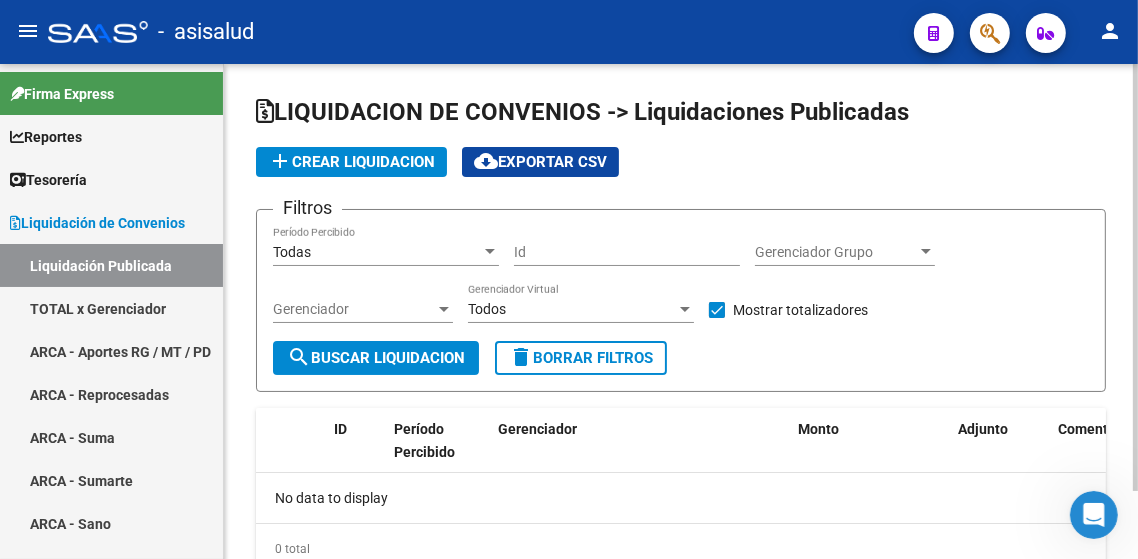 scroll, scrollTop: 78, scrollLeft: 0, axis: vertical 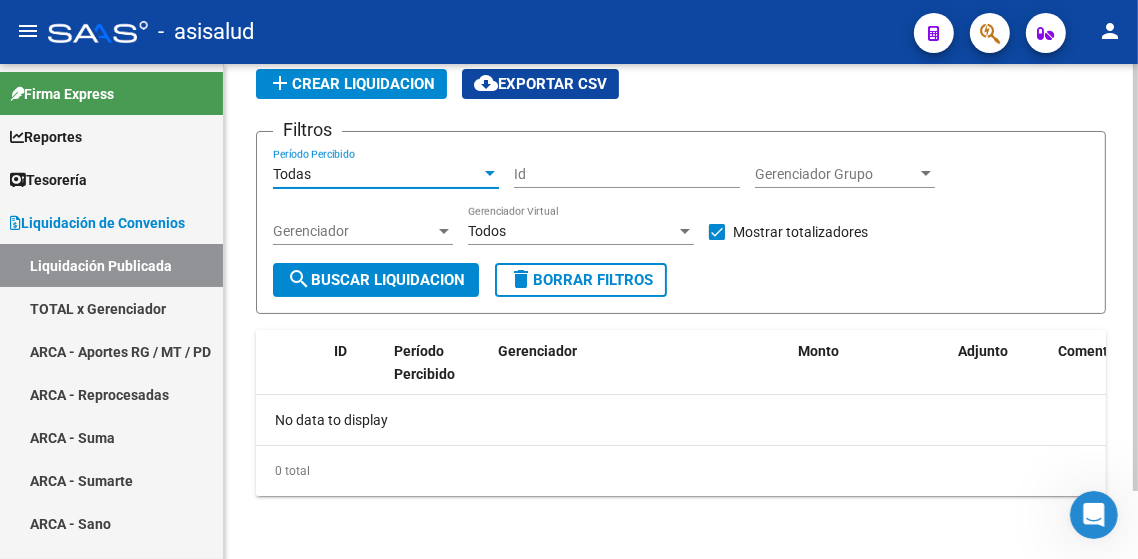 click on "Todas" at bounding box center [377, 174] 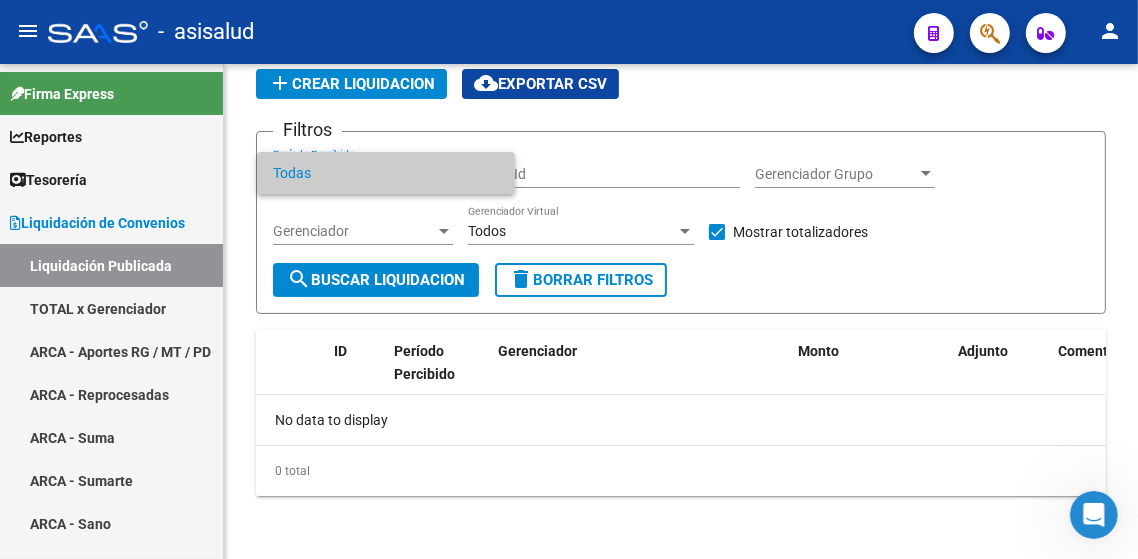 click on "Todas" at bounding box center (386, 173) 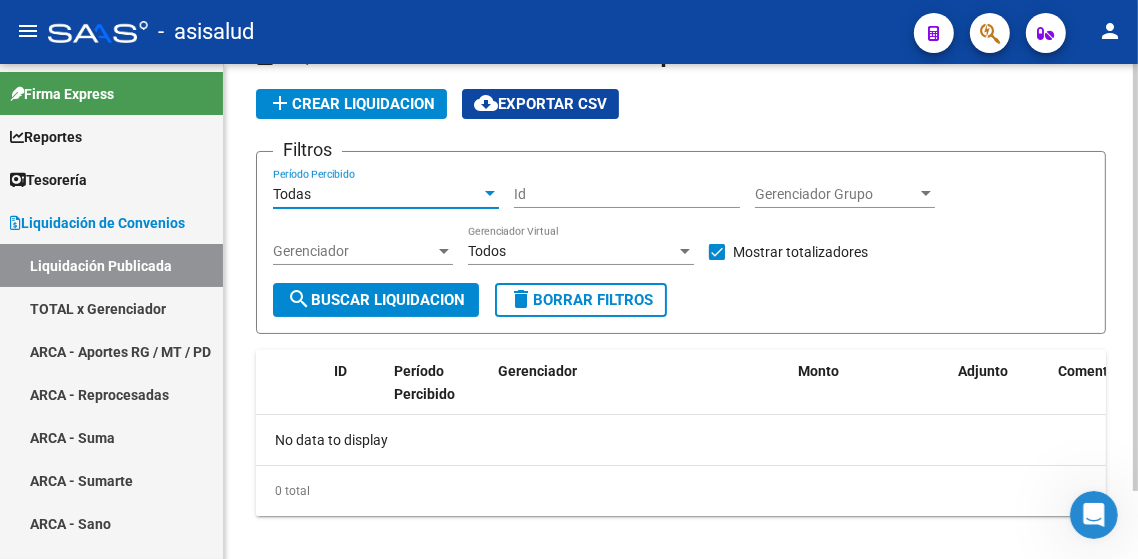 scroll, scrollTop: 52, scrollLeft: 0, axis: vertical 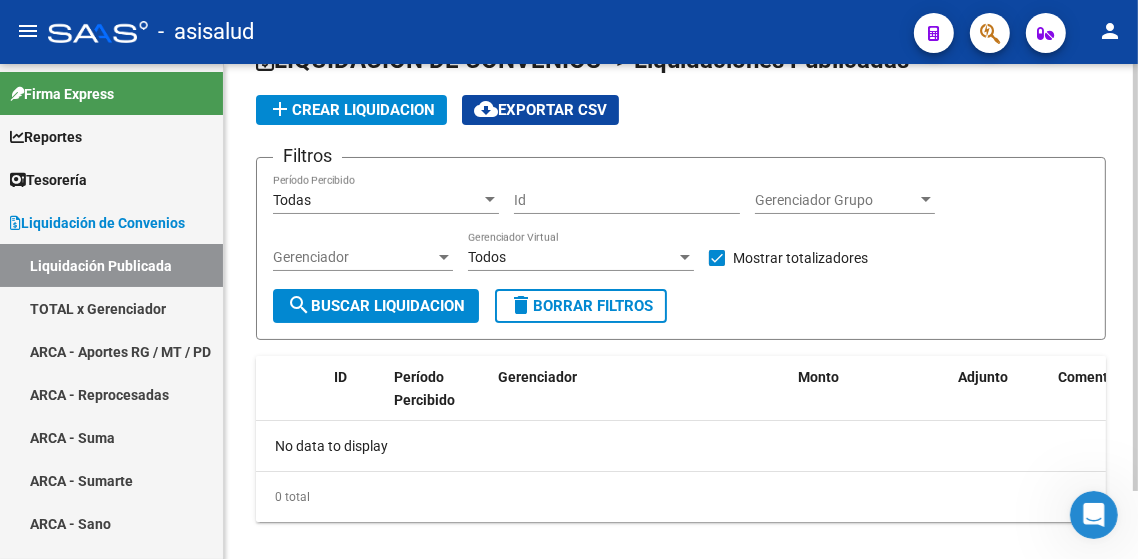 click on "Todas Período Percibido" 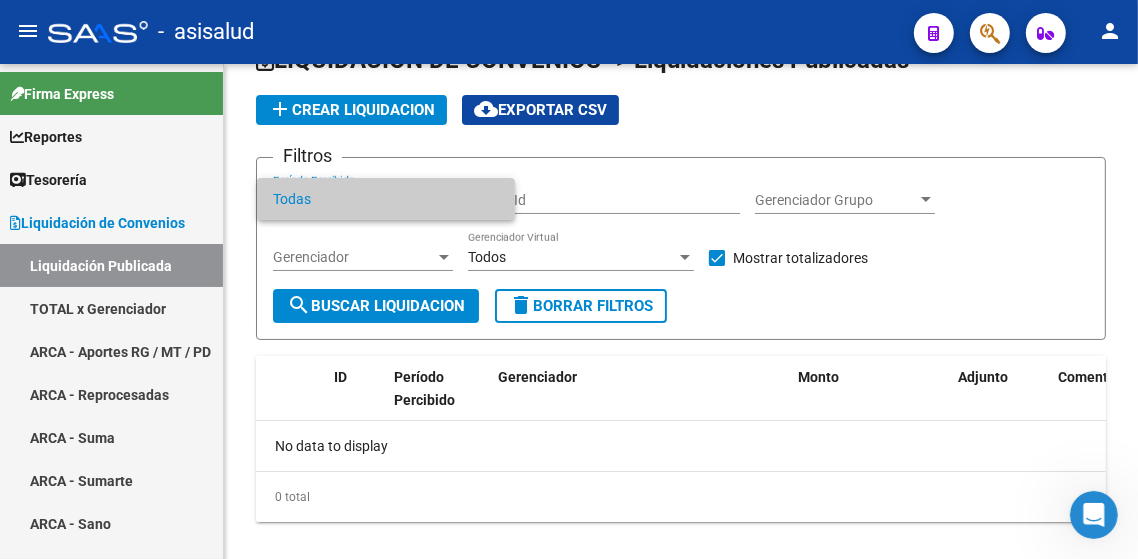 click at bounding box center (569, 279) 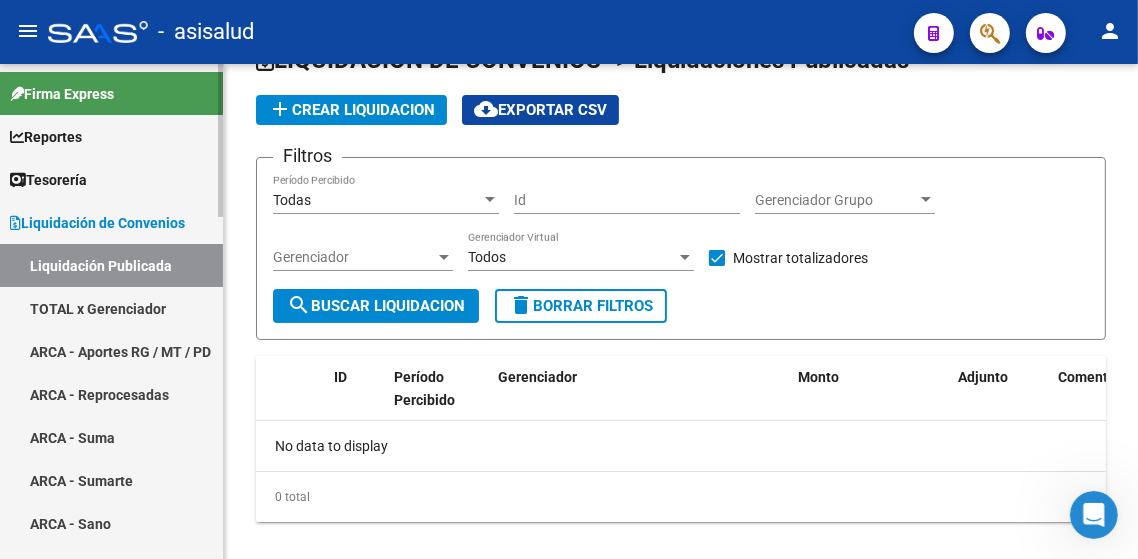 click on "TOTAL x Gerenciador" at bounding box center [111, 308] 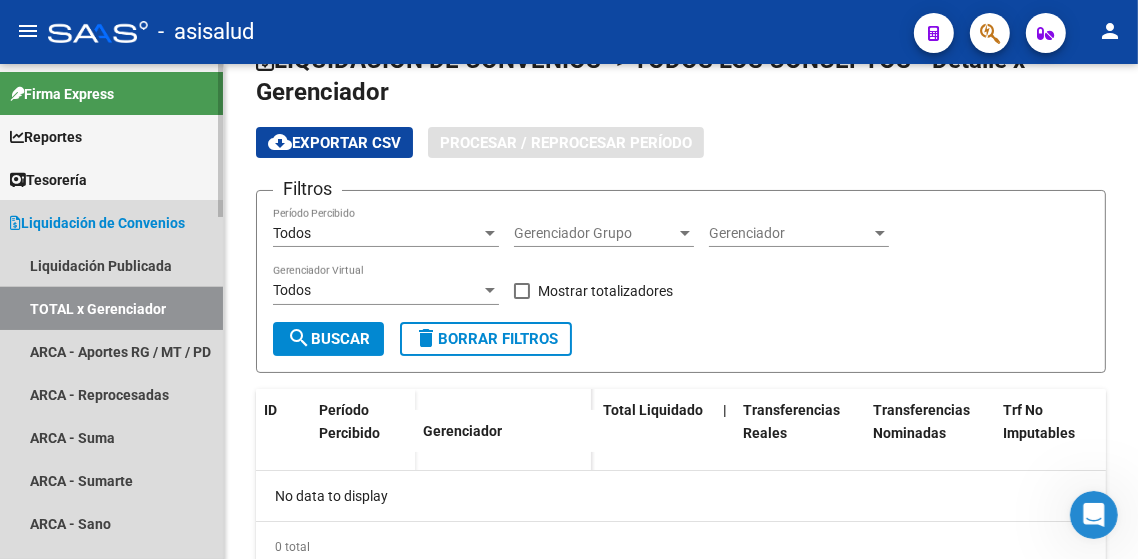 scroll, scrollTop: 0, scrollLeft: 0, axis: both 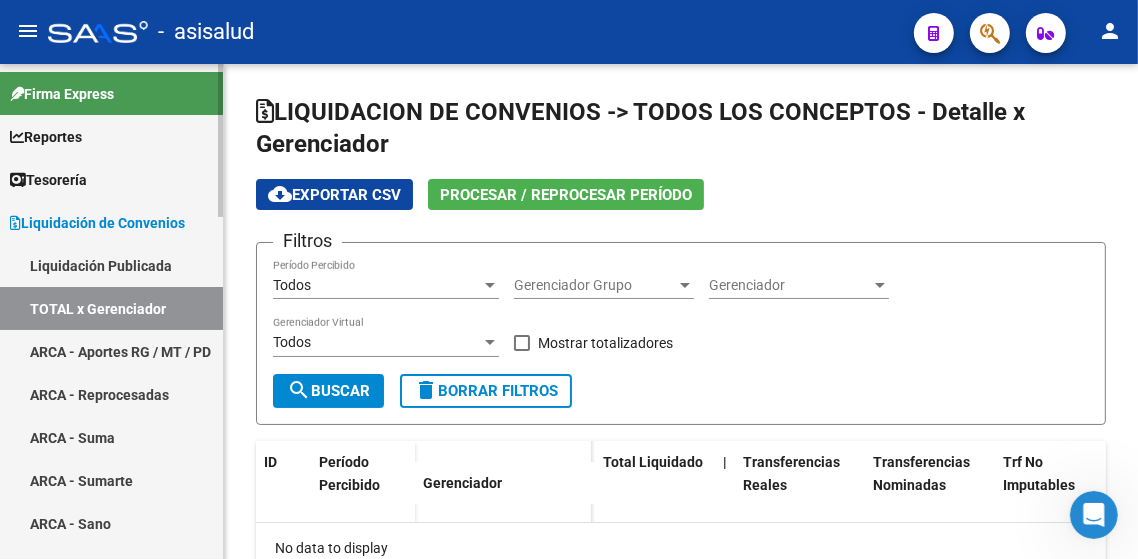 checkbox on "true" 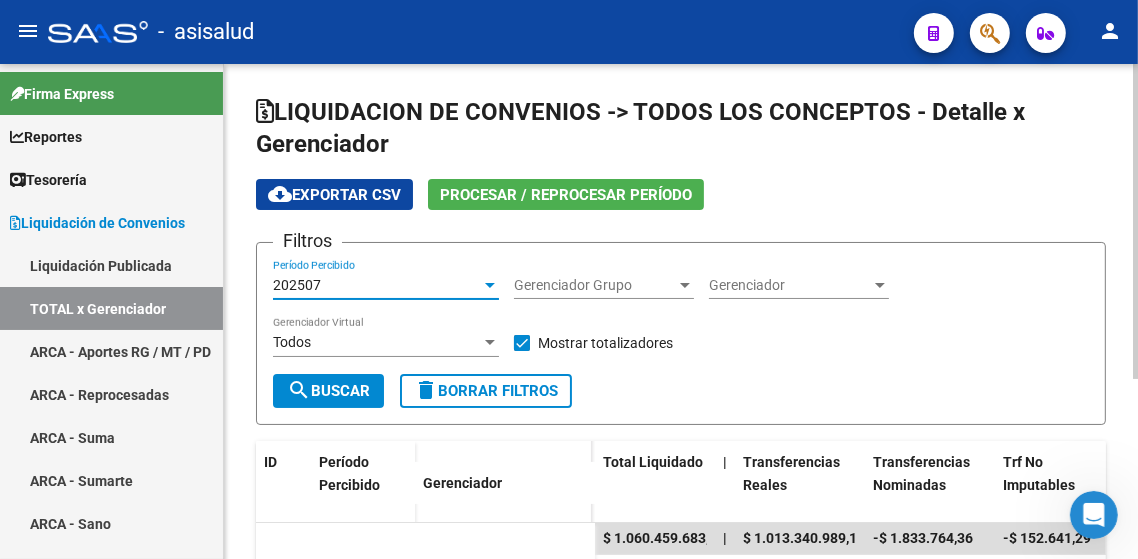 click on "202507" at bounding box center [377, 285] 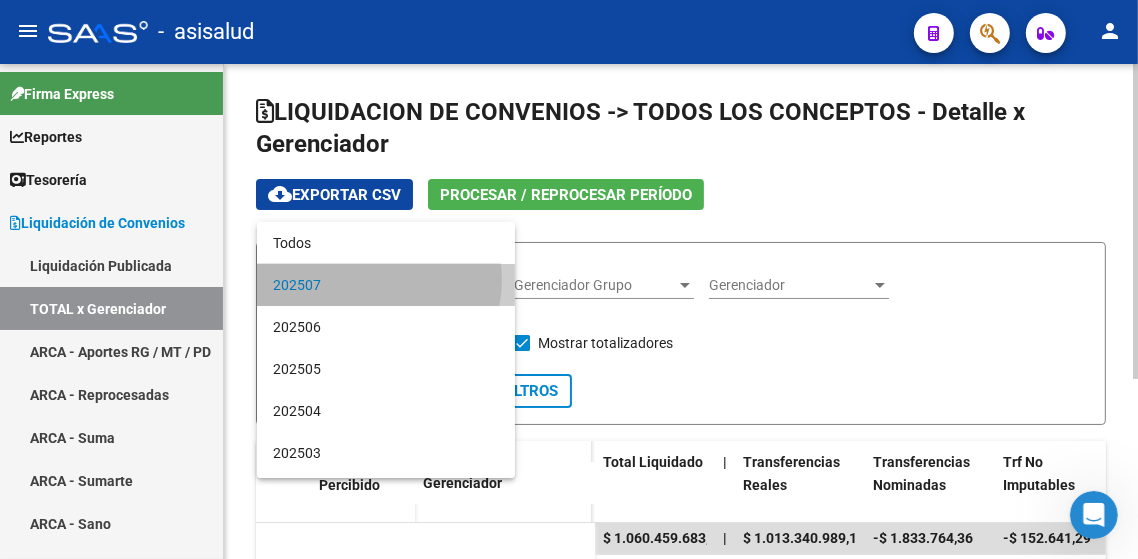 click on "202507" at bounding box center [386, 285] 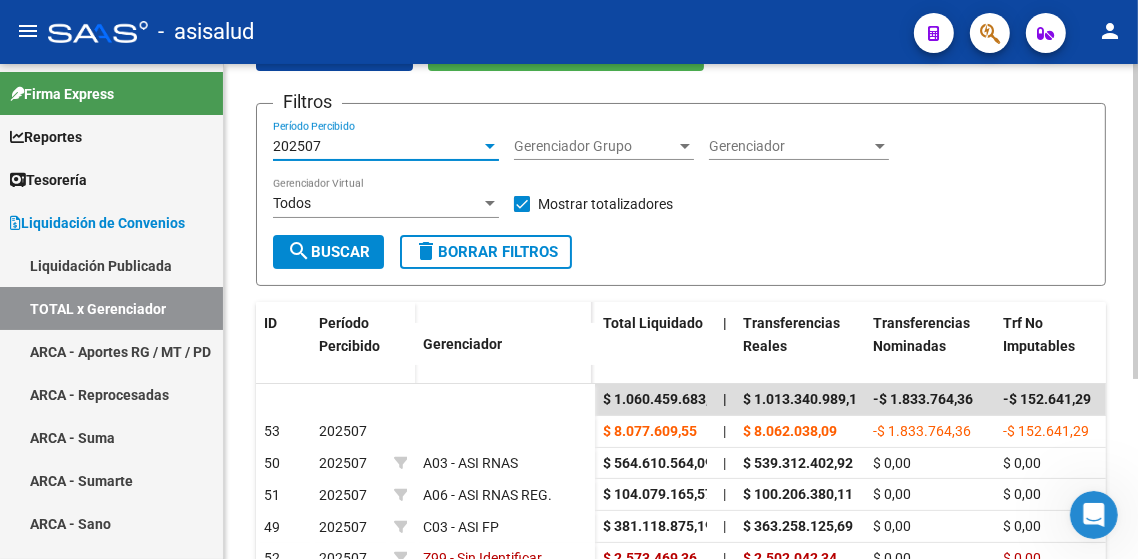 scroll, scrollTop: 134, scrollLeft: 0, axis: vertical 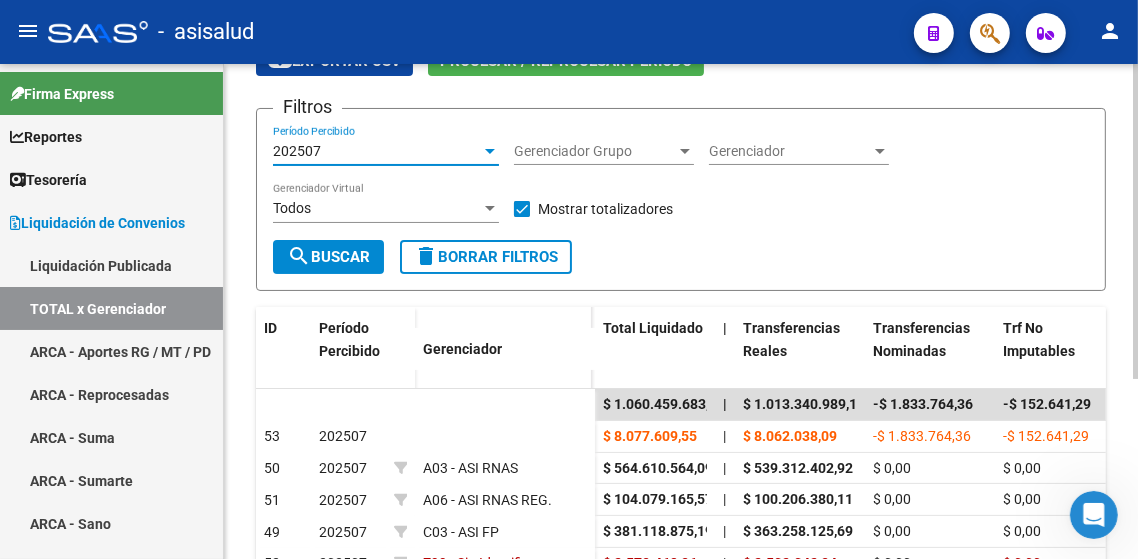 click on "202507" at bounding box center (377, 151) 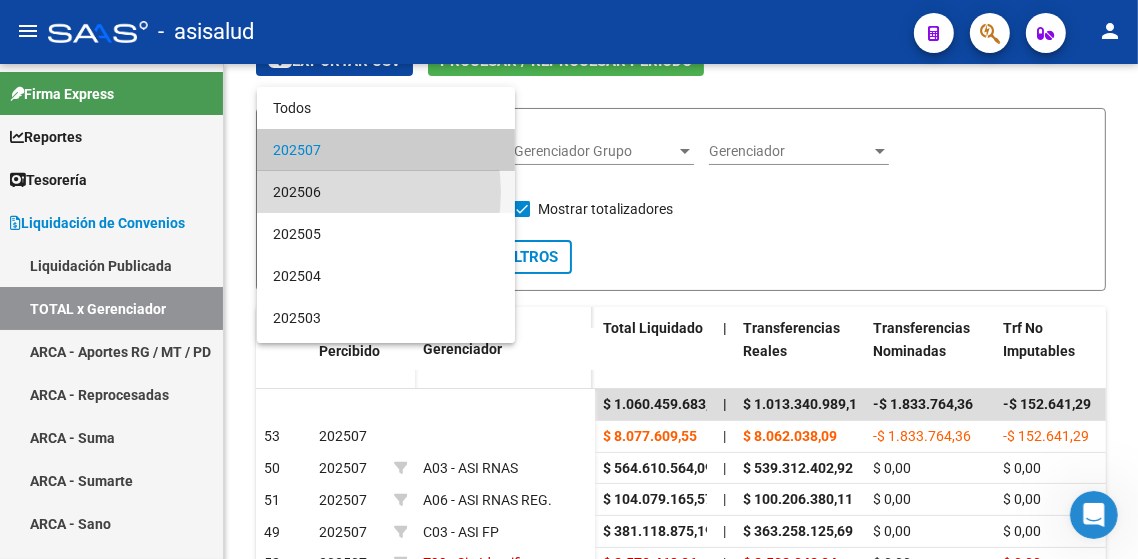 click on "202506" at bounding box center [386, 192] 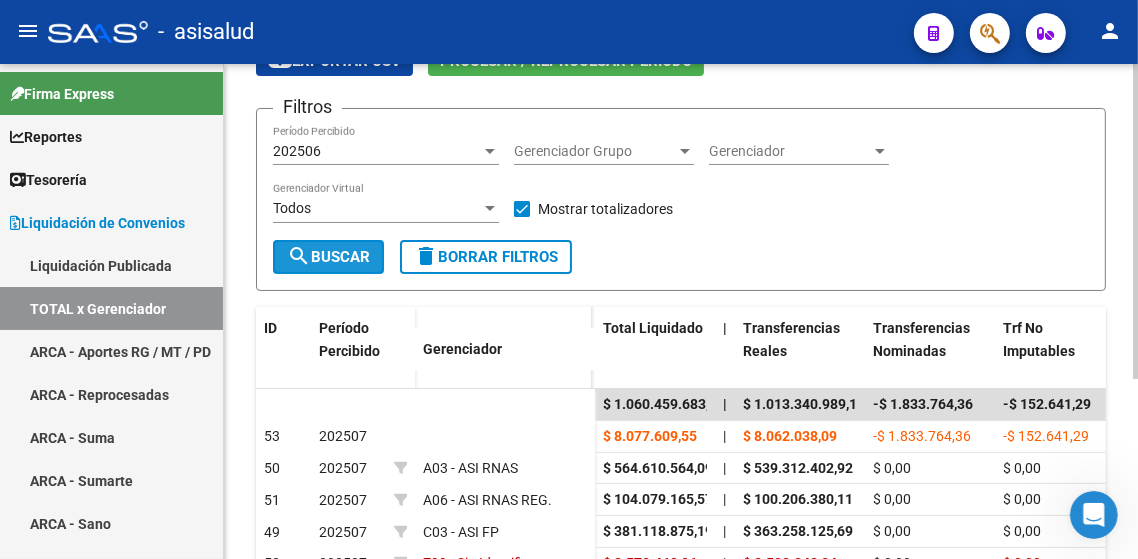 click on "search  Buscar" 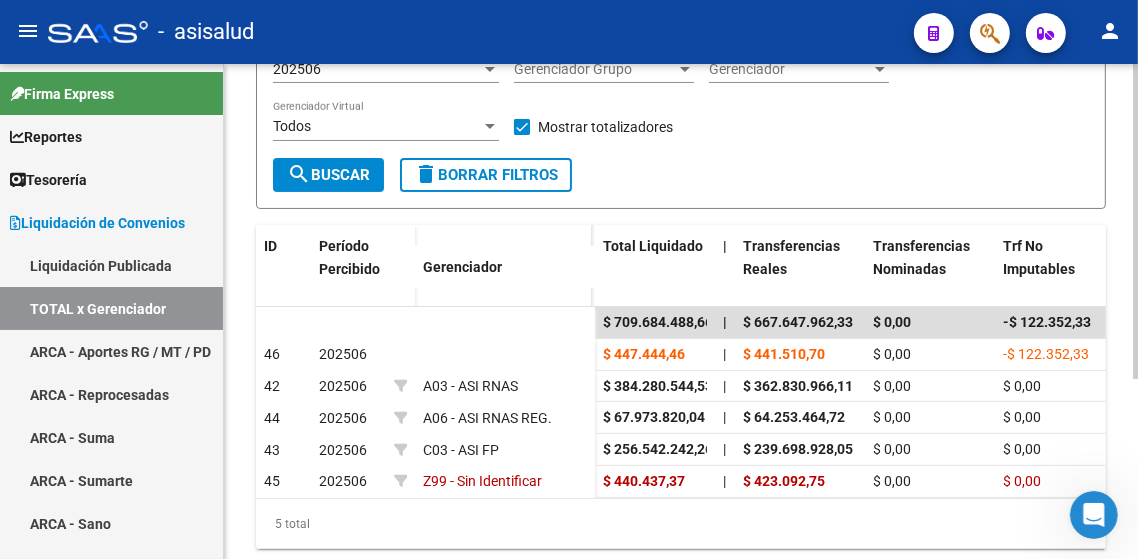 scroll, scrollTop: 222, scrollLeft: 0, axis: vertical 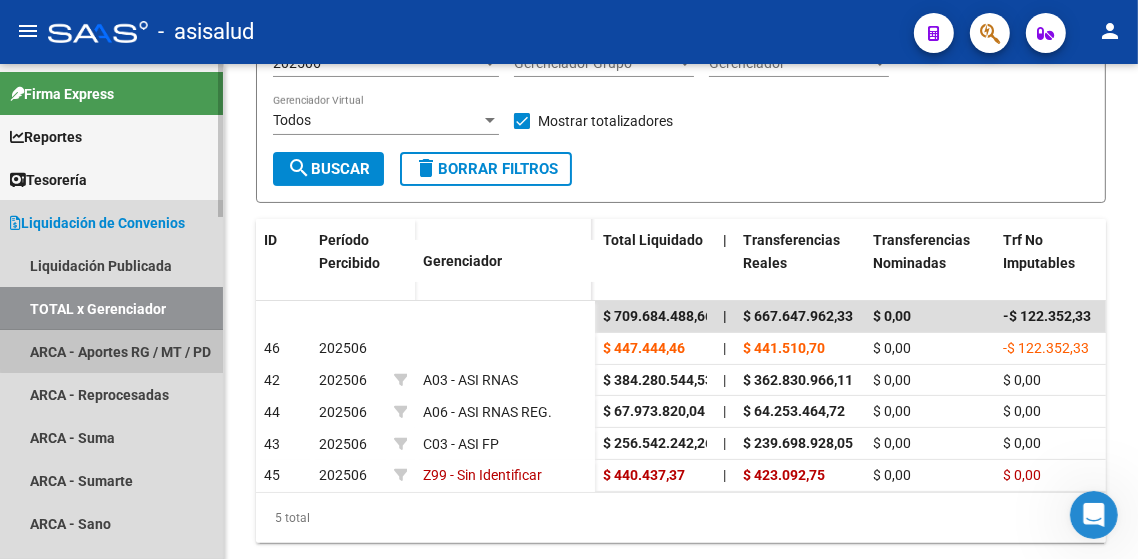click on "ARCA - Aportes RG / MT / PD" at bounding box center [111, 351] 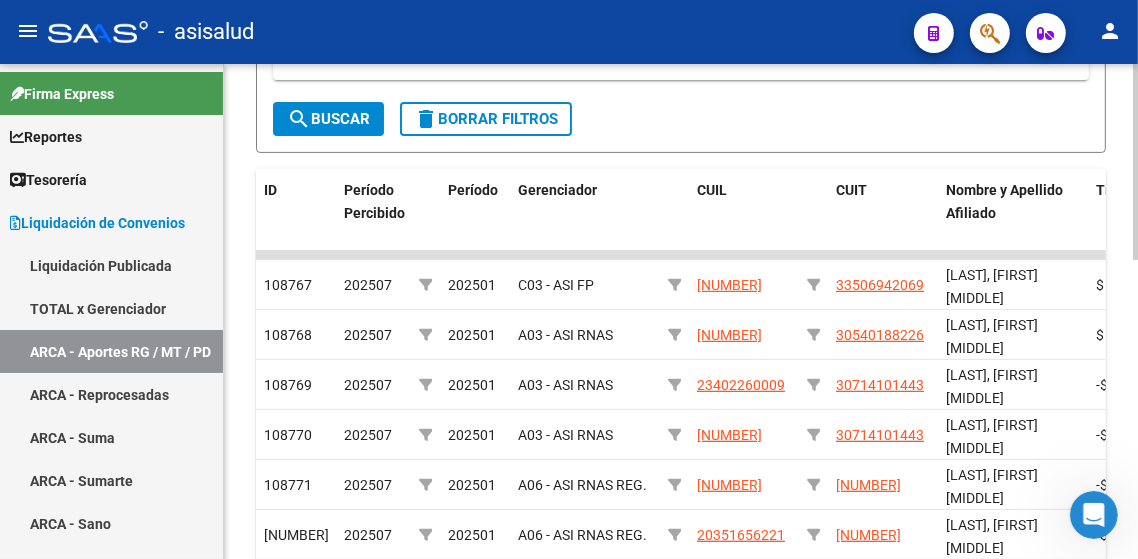 scroll, scrollTop: 414, scrollLeft: 0, axis: vertical 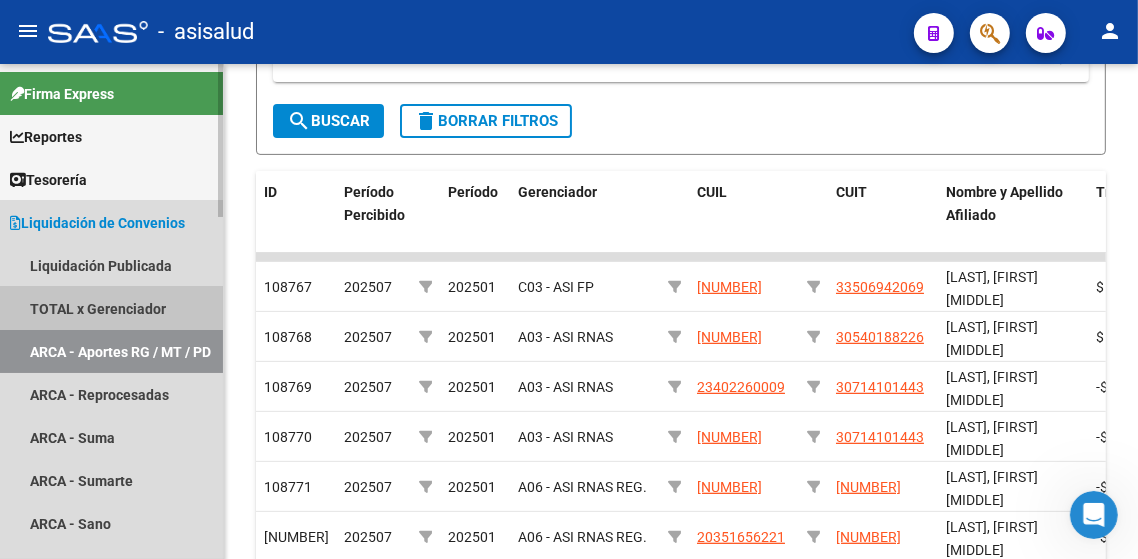 click on "TOTAL x Gerenciador" at bounding box center [111, 308] 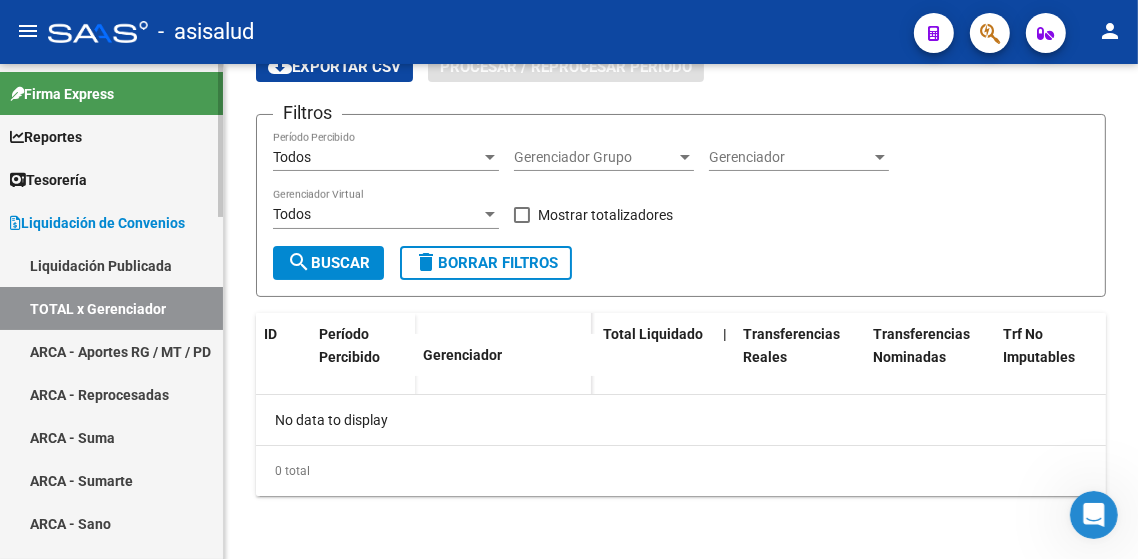 checkbox on "true" 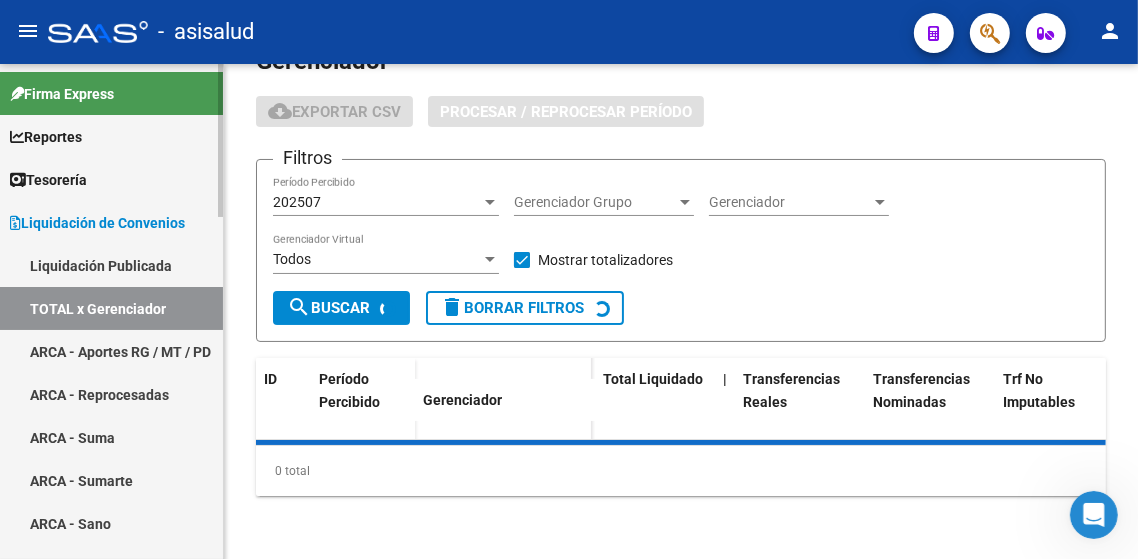 scroll, scrollTop: 283, scrollLeft: 0, axis: vertical 